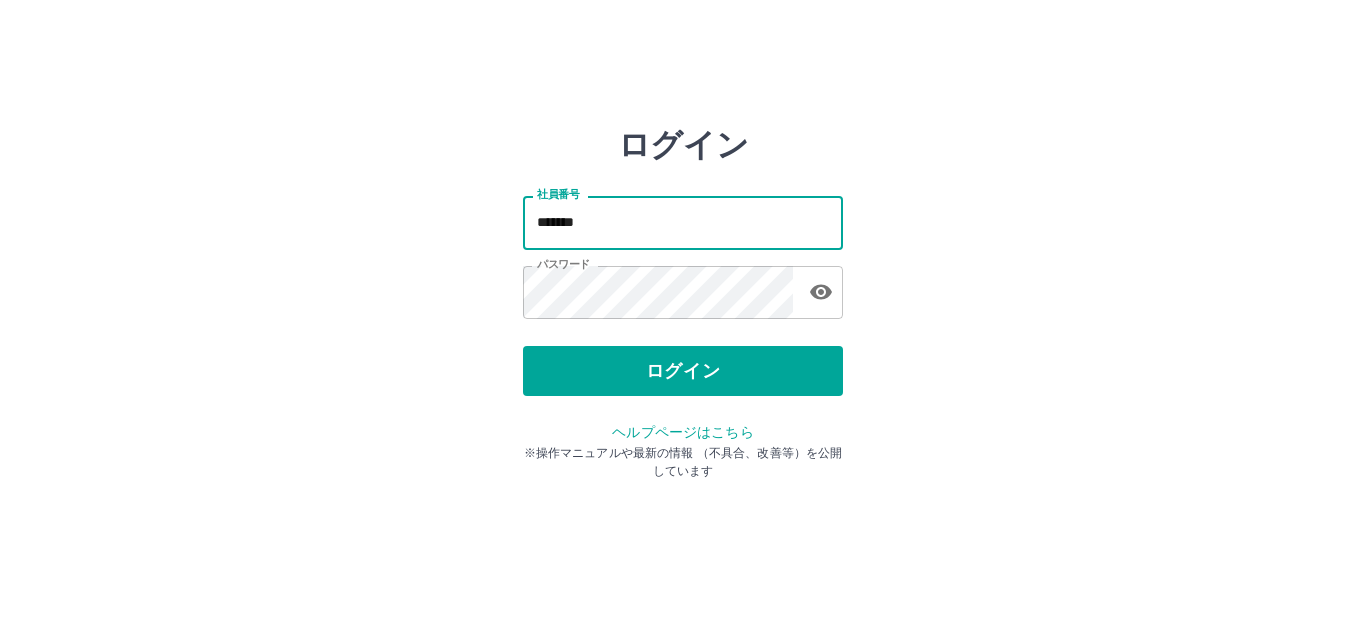 scroll, scrollTop: 0, scrollLeft: 0, axis: both 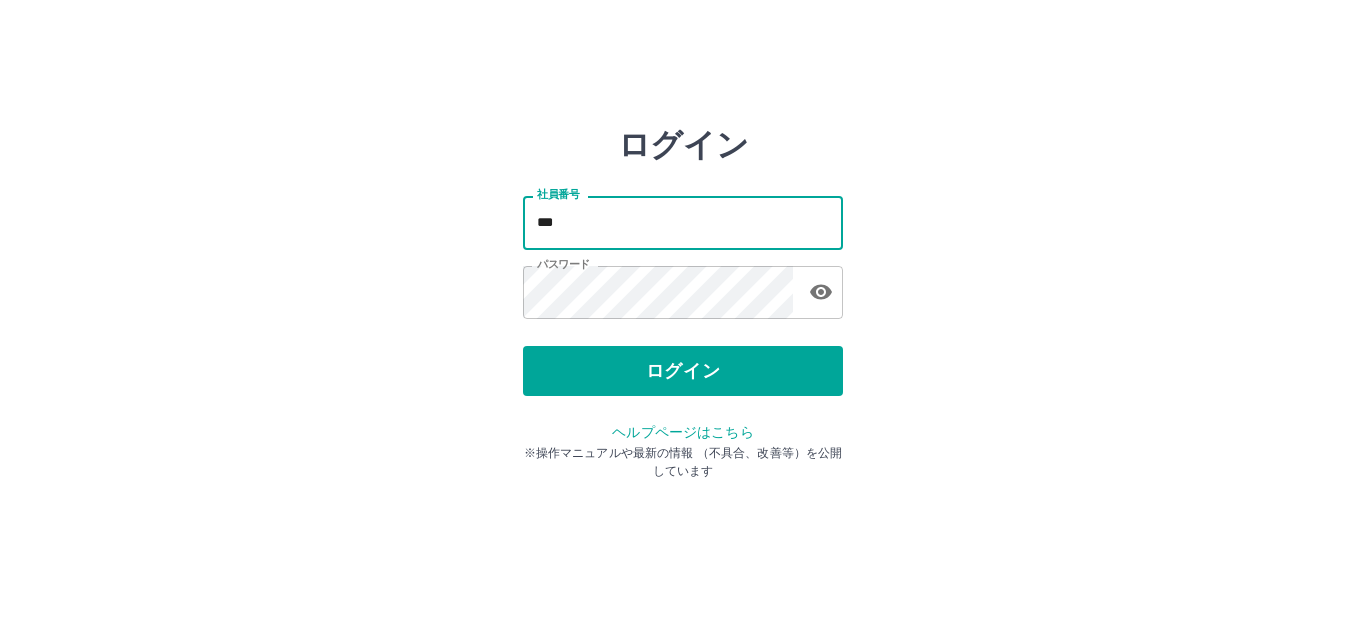 click on "***" at bounding box center (683, 222) 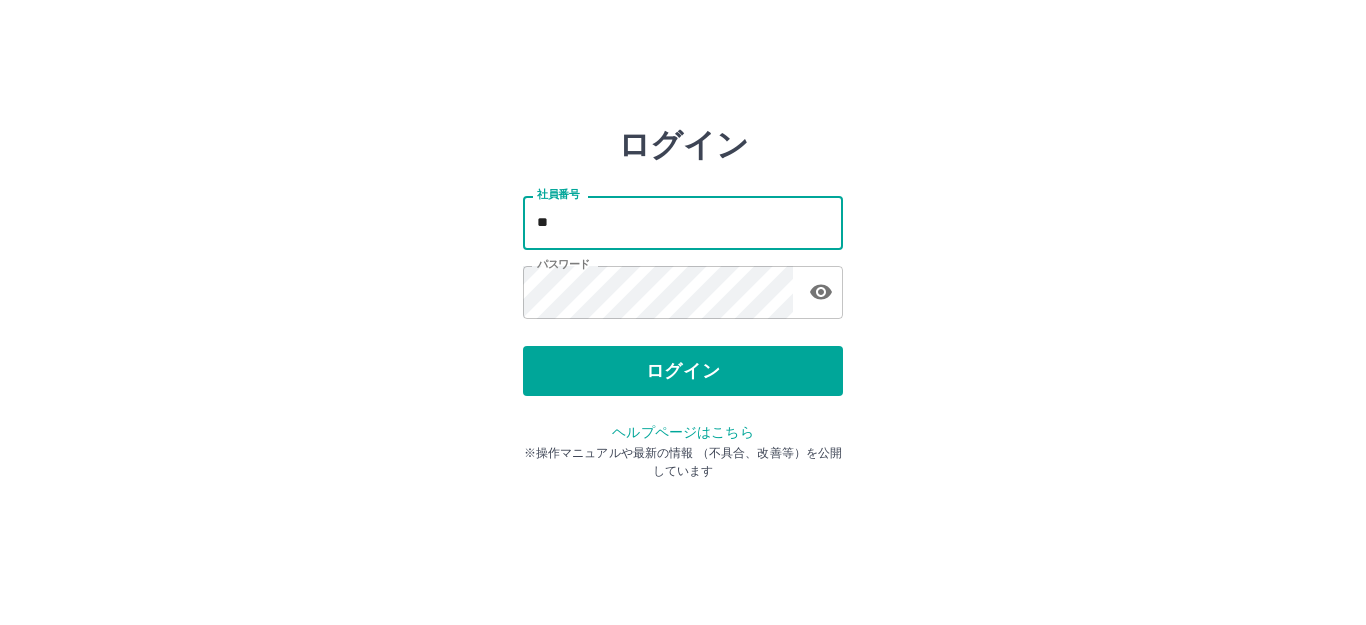 type on "*" 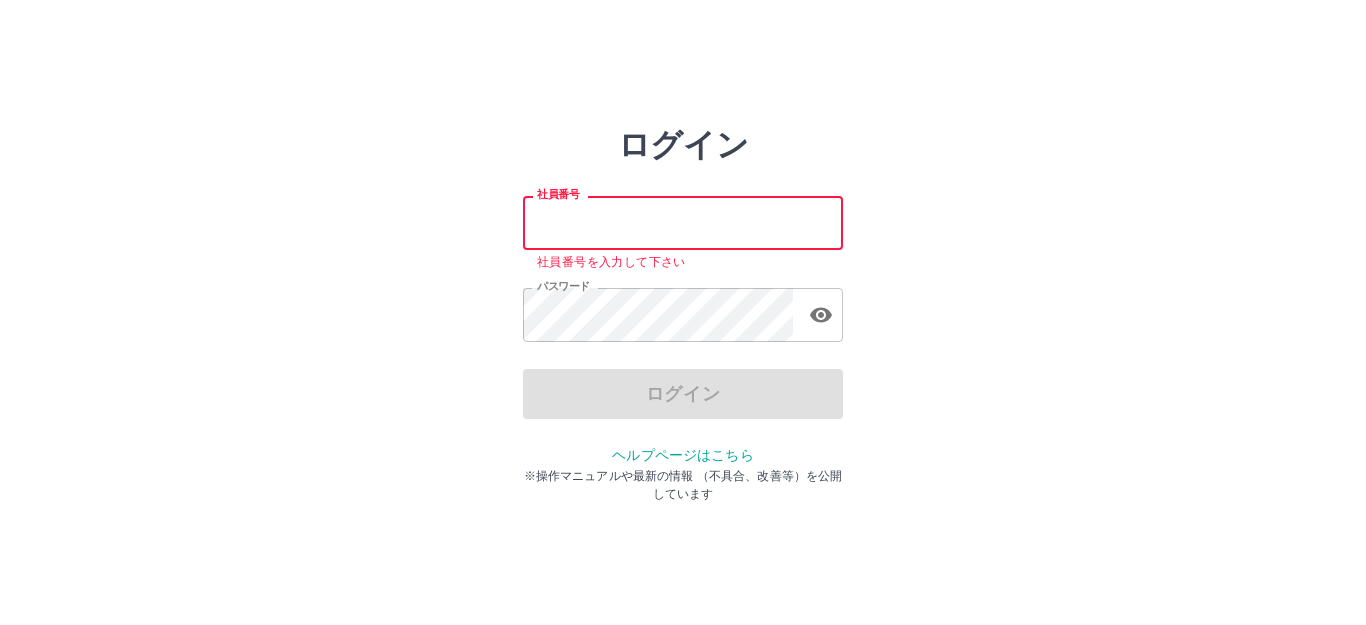 click on "社員番号" at bounding box center [683, 222] 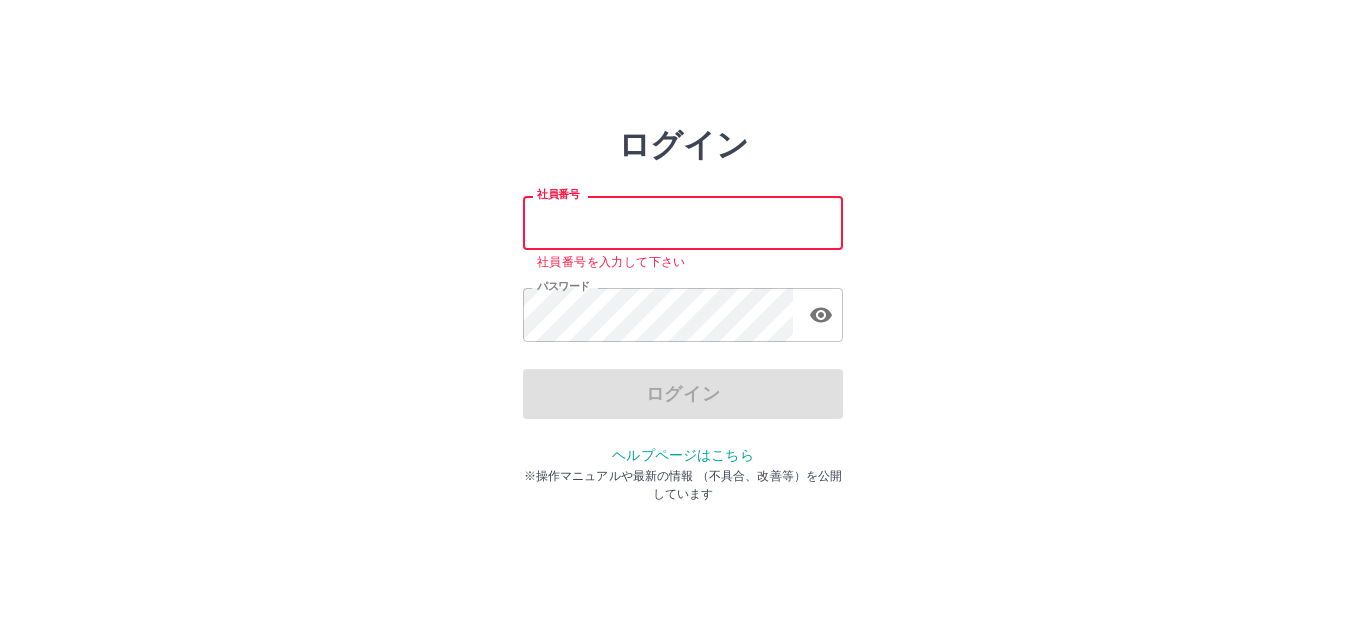 click on "社員番号" at bounding box center (683, 222) 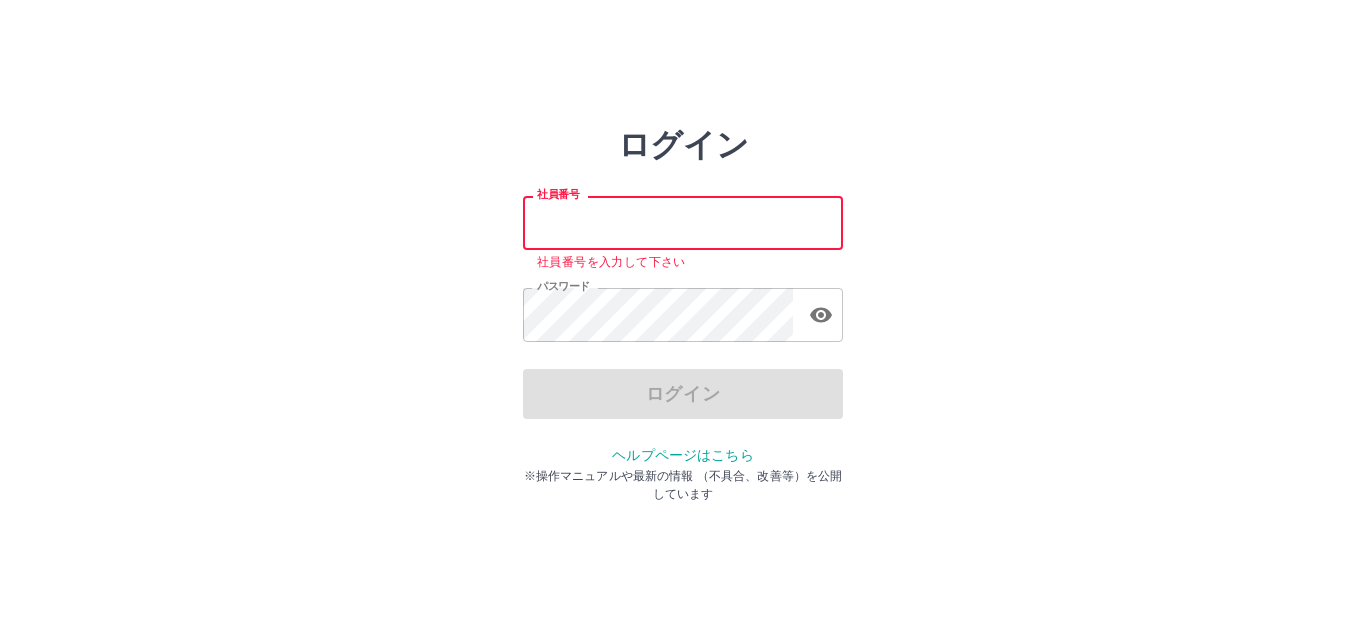 click on "ログイン 社員番号 社員番号 社員番号を入力して下さい パスワード パスワード ログイン ヘルプページはこちら ※操作マニュアルや最新の情報 （不具合、改善等）を公開しています" at bounding box center [683, 223] 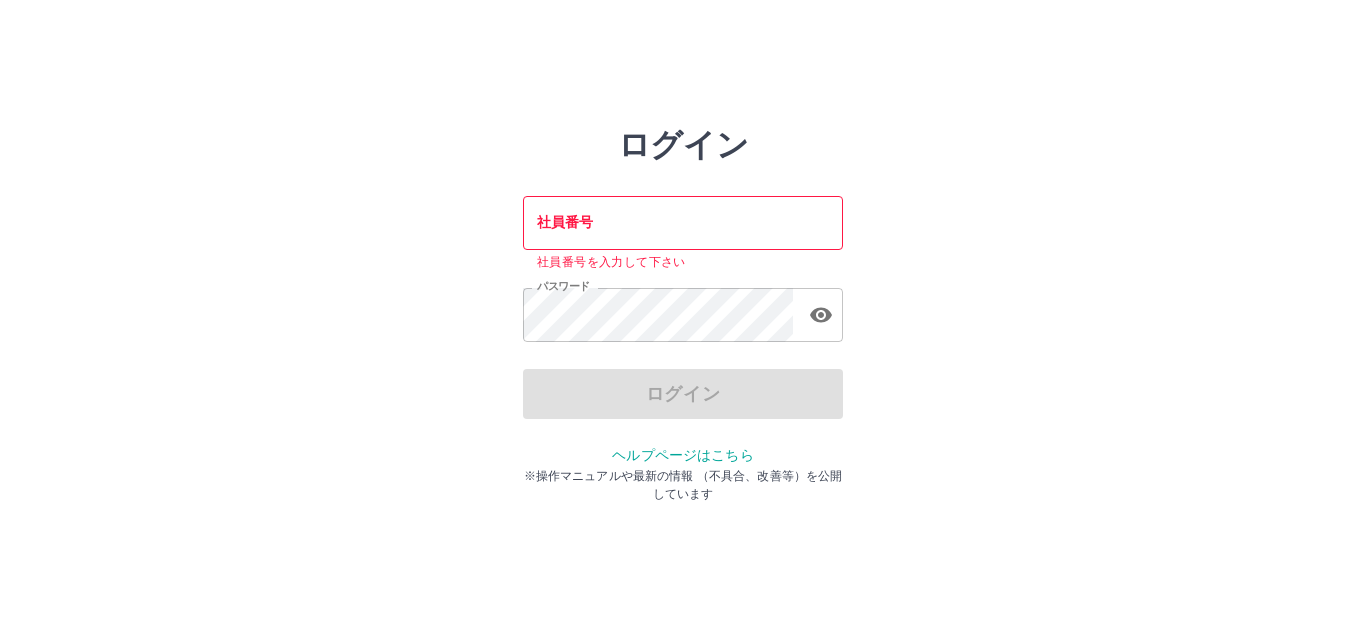 drag, startPoint x: 816, startPoint y: 65, endPoint x: 920, endPoint y: 178, distance: 153.57408 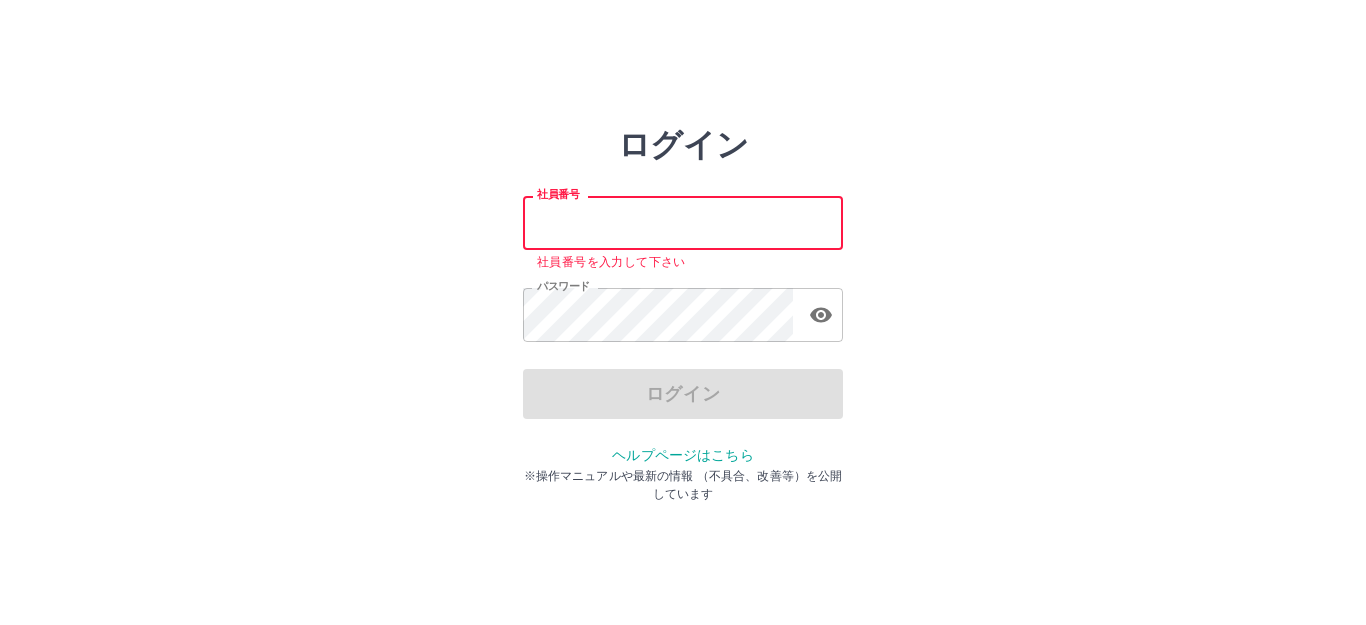 click on "社員番号" at bounding box center [683, 222] 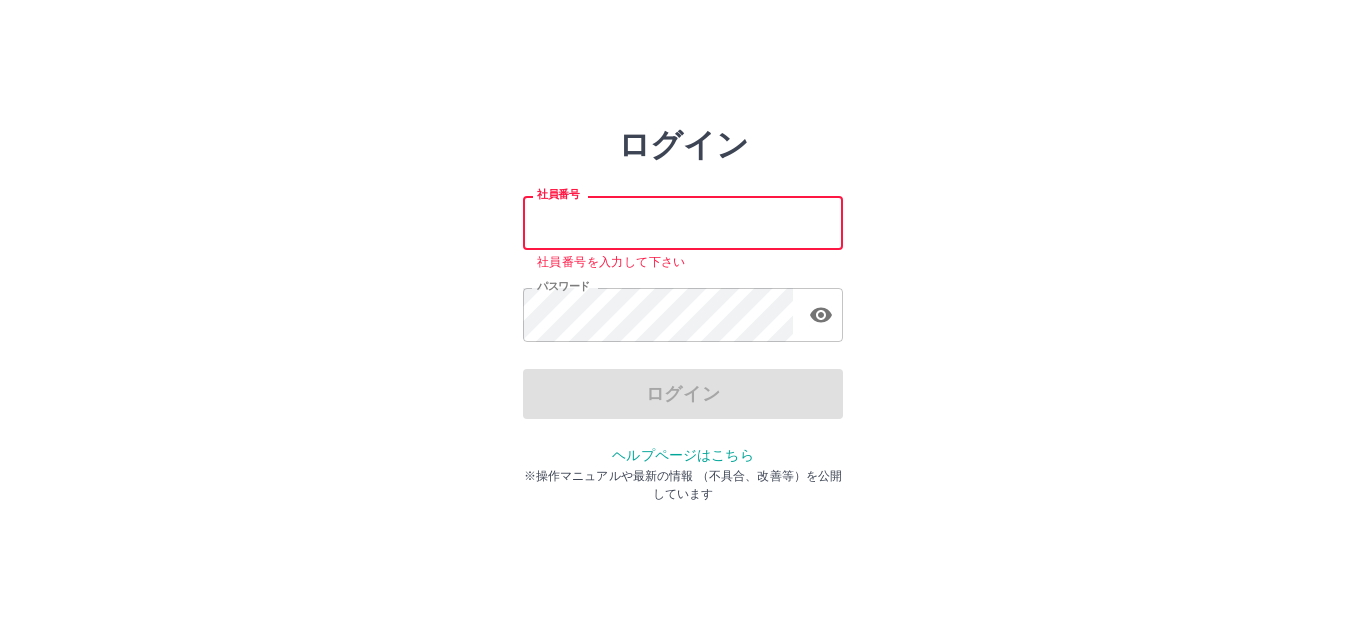 type on "*******" 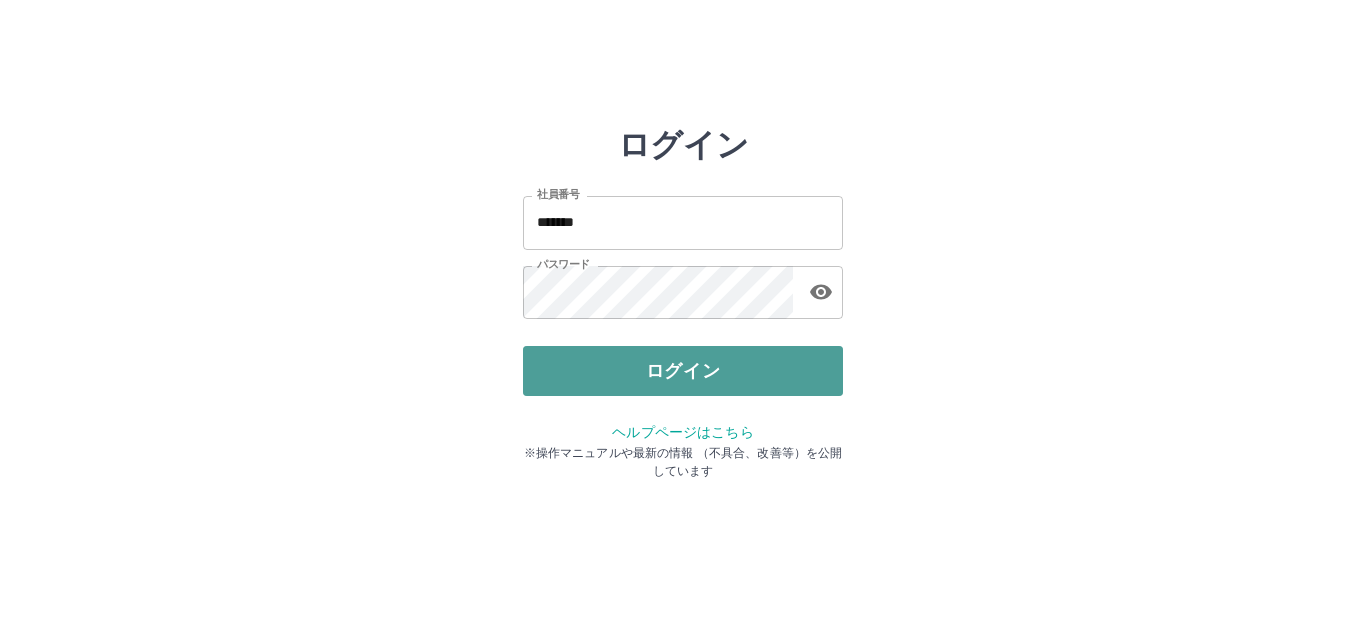 click on "ログイン" at bounding box center [683, 371] 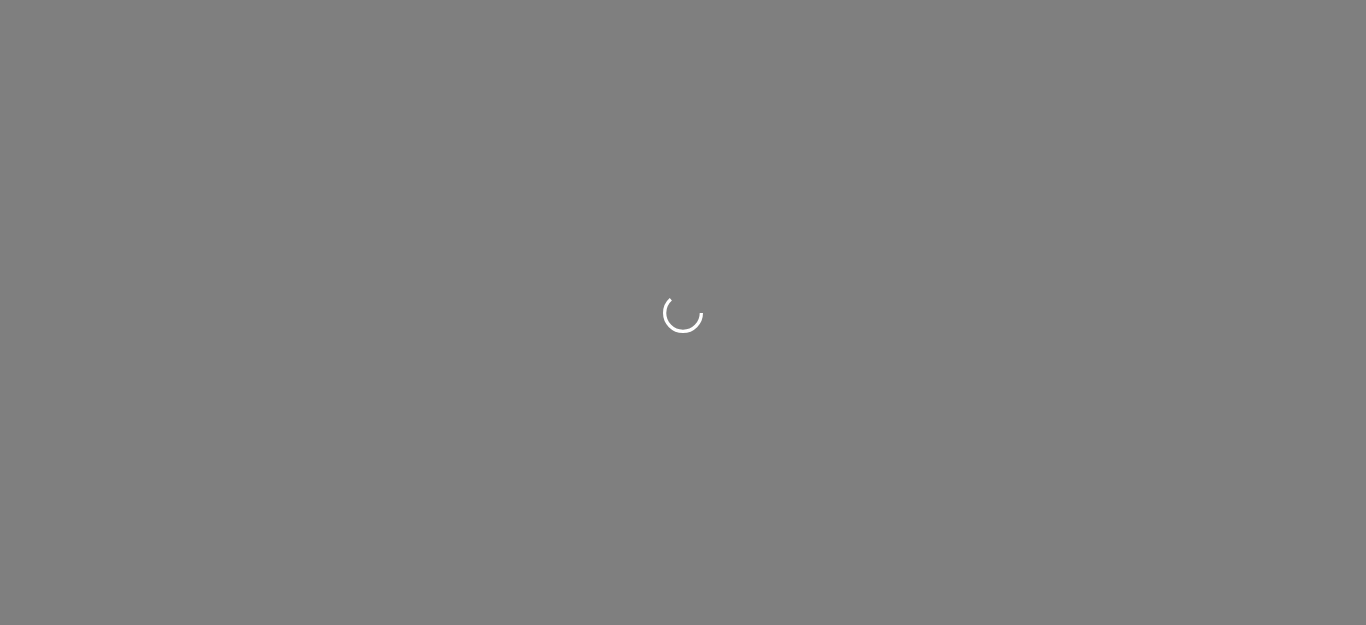 scroll, scrollTop: 0, scrollLeft: 0, axis: both 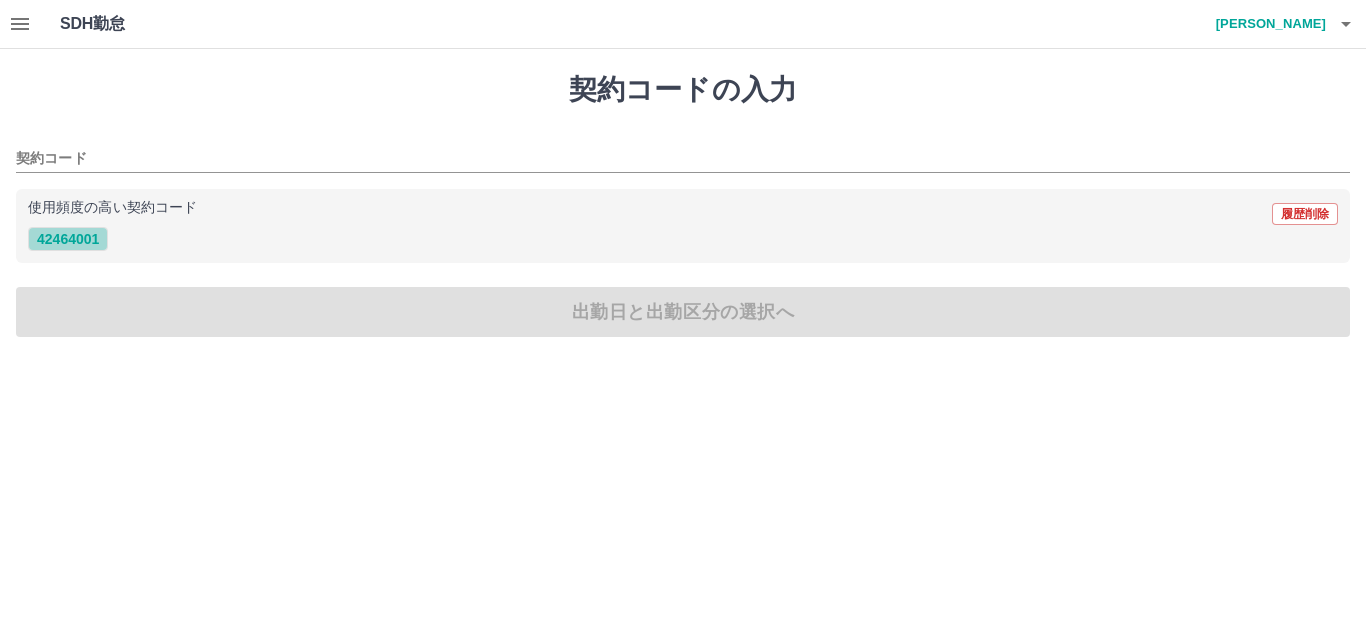 click on "42464001" at bounding box center [68, 239] 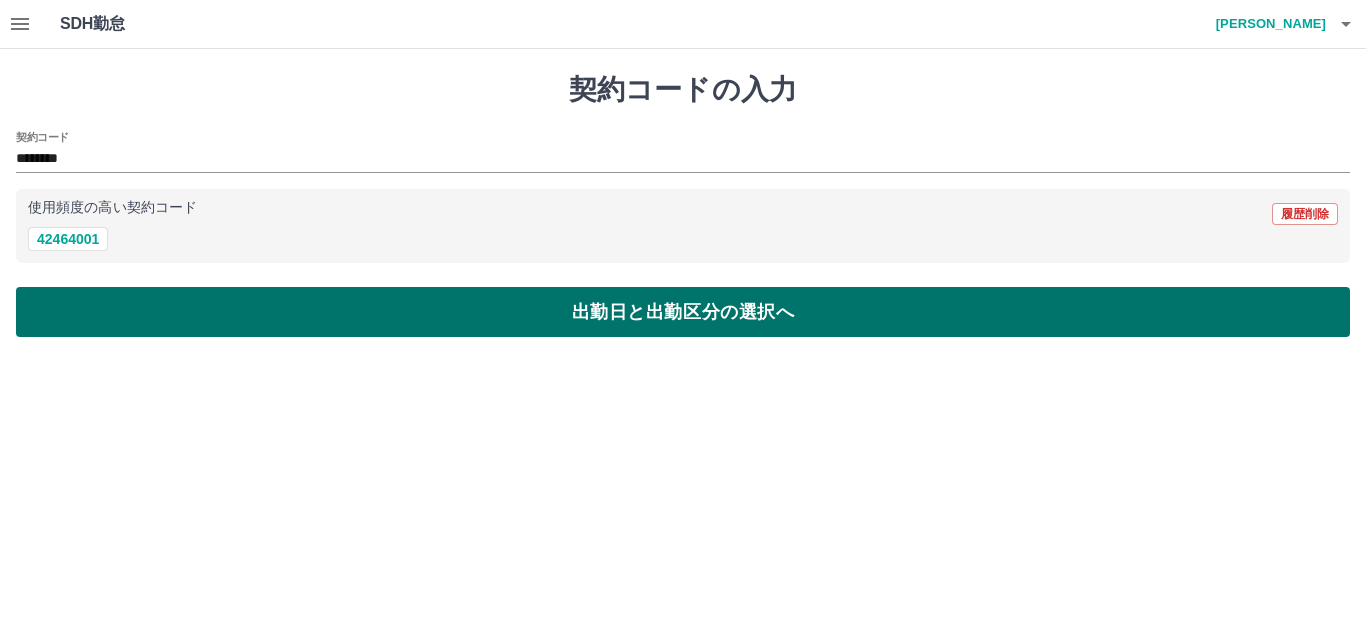 click on "出勤日と出勤区分の選択へ" at bounding box center [683, 312] 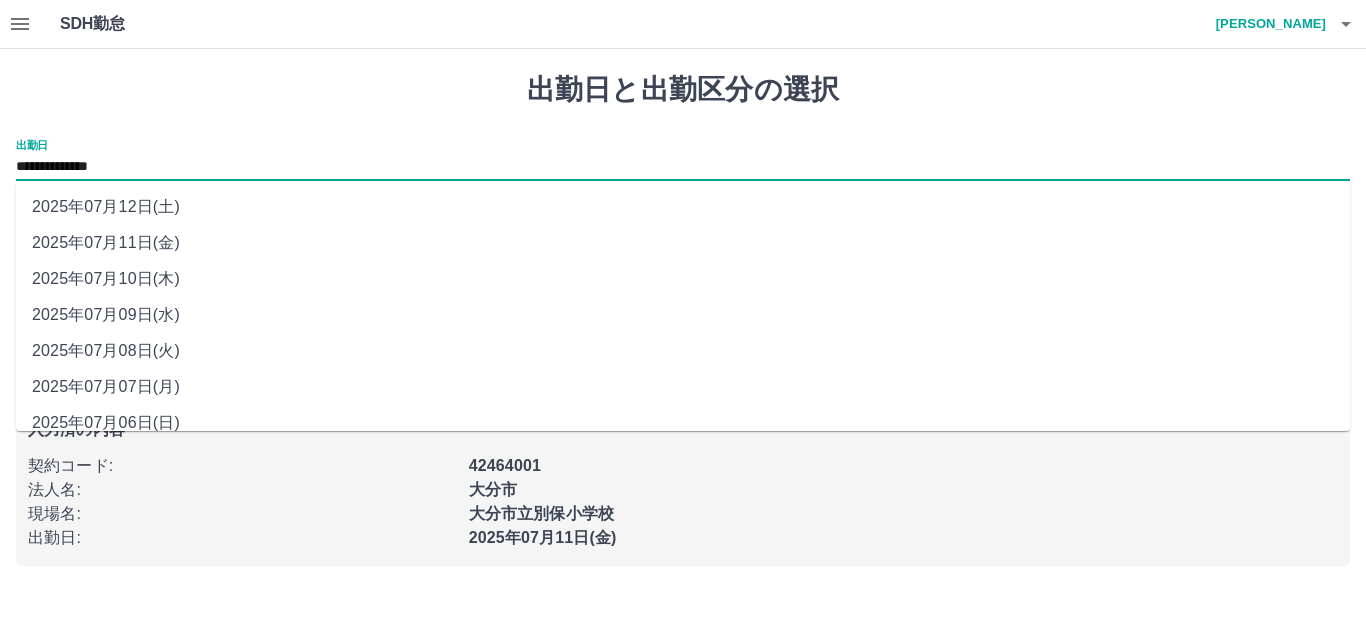click on "**********" at bounding box center [683, 167] 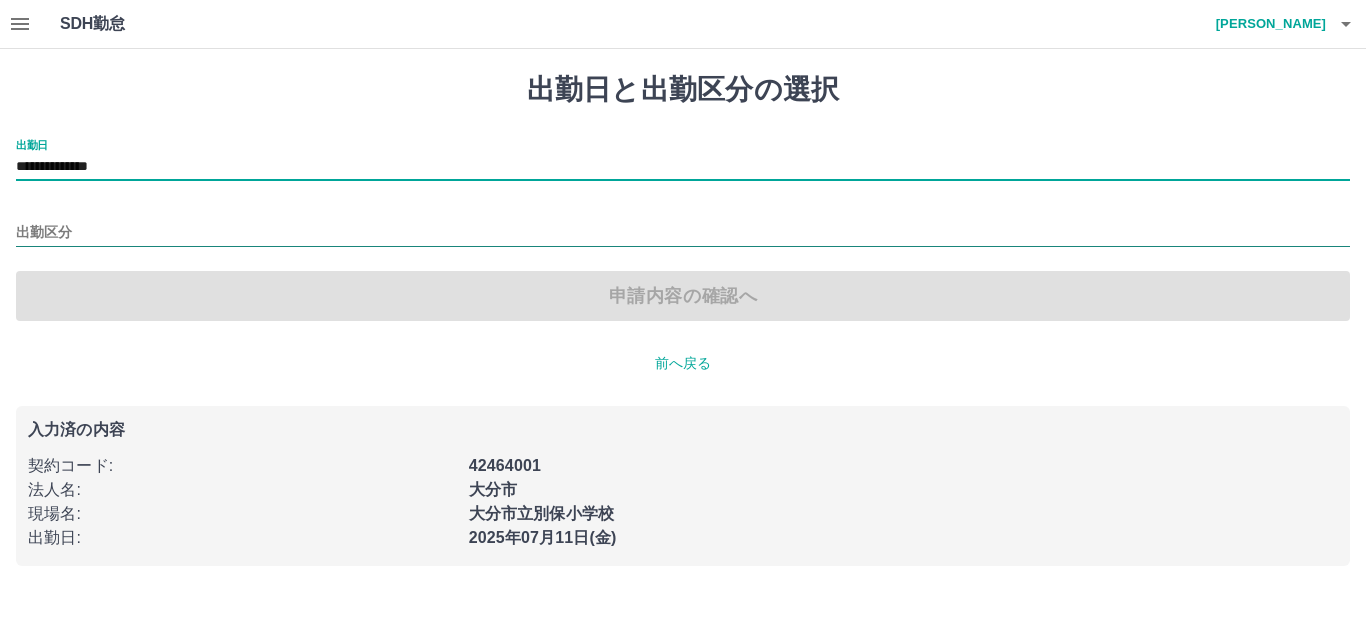 click on "出勤区分" at bounding box center (683, 233) 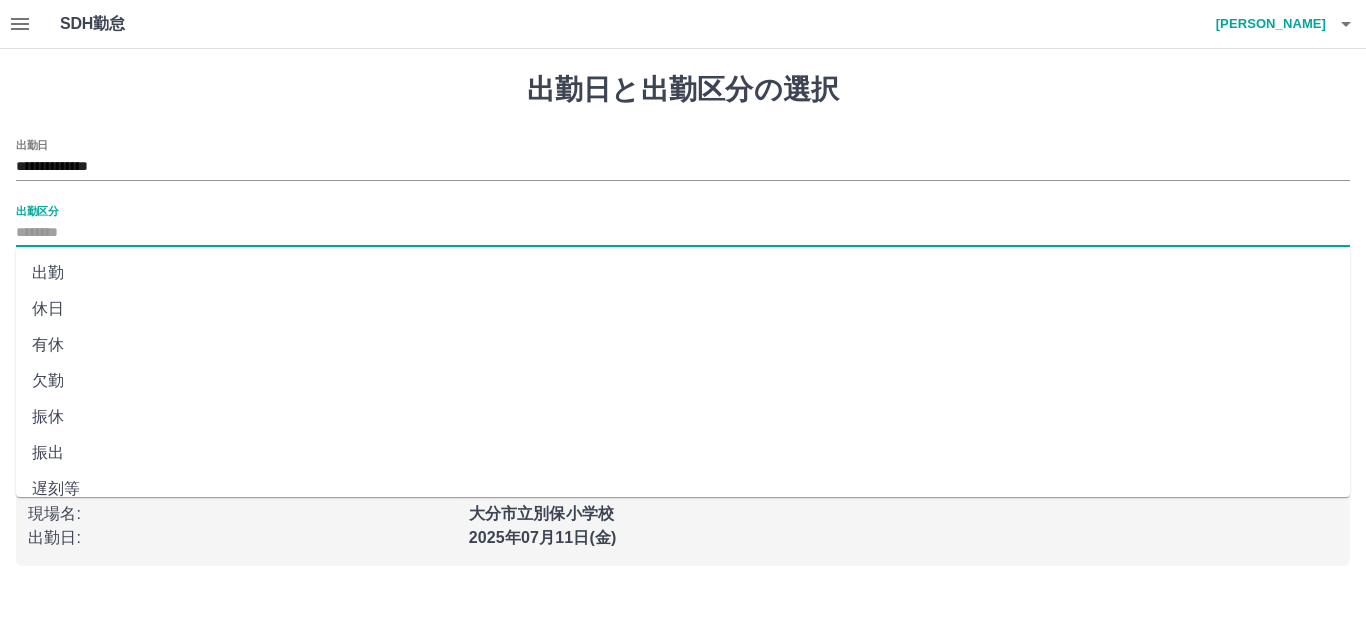 click on "休日" at bounding box center (683, 309) 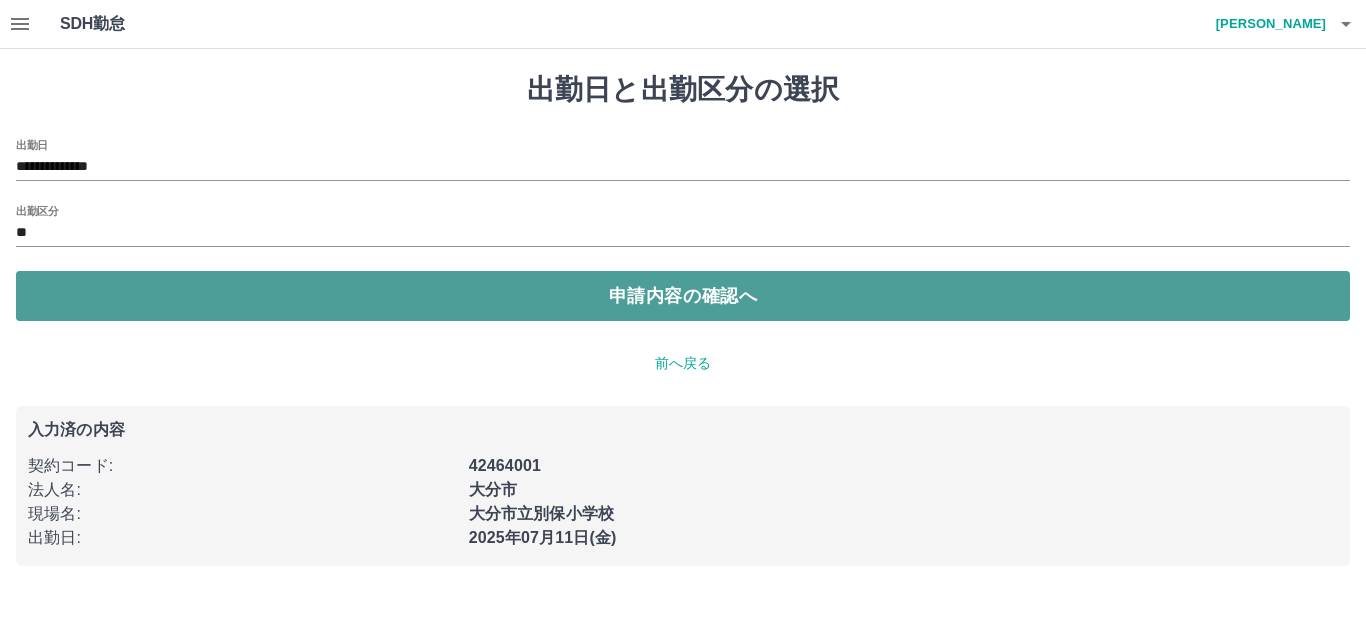 click on "申請内容の確認へ" at bounding box center (683, 296) 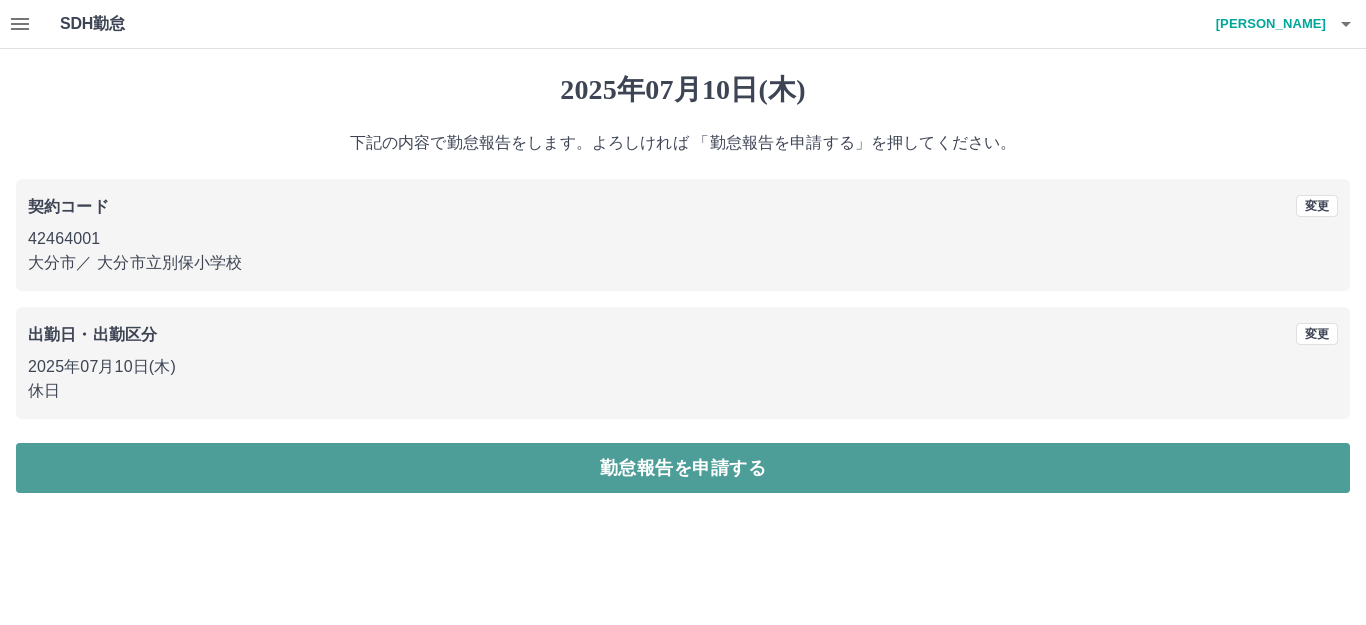 click on "勤怠報告を申請する" at bounding box center (683, 468) 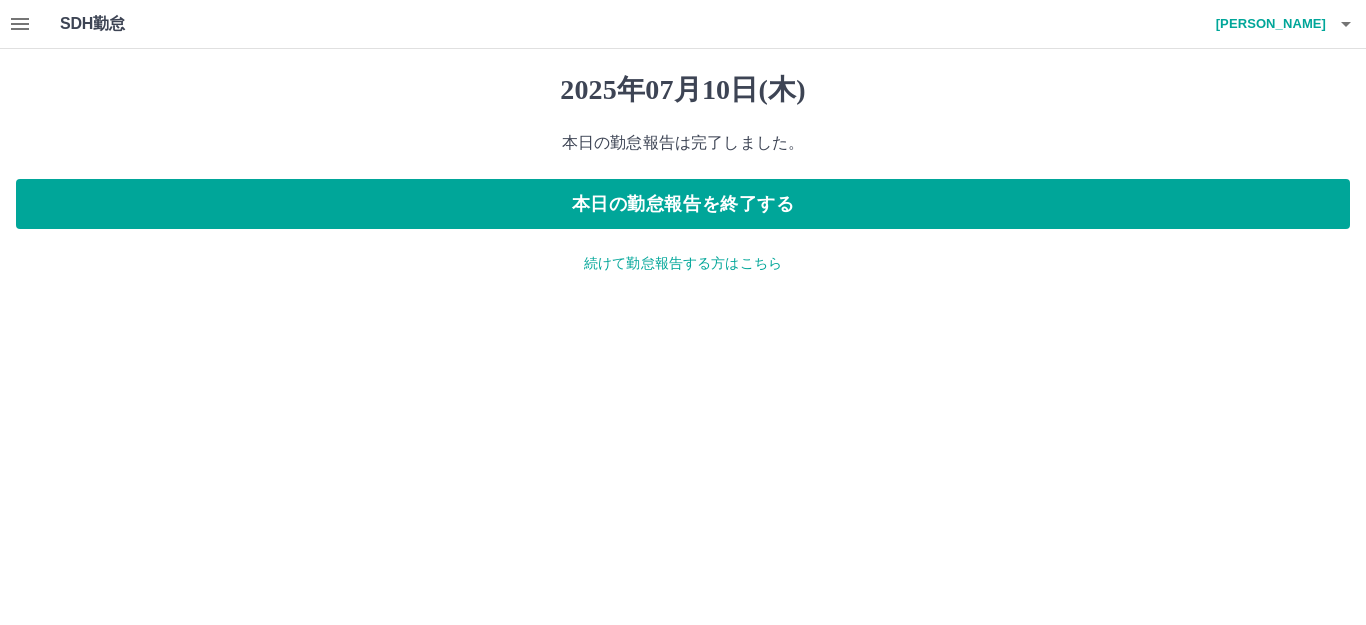 click on "続けて勤怠報告する方はこちら" at bounding box center [683, 263] 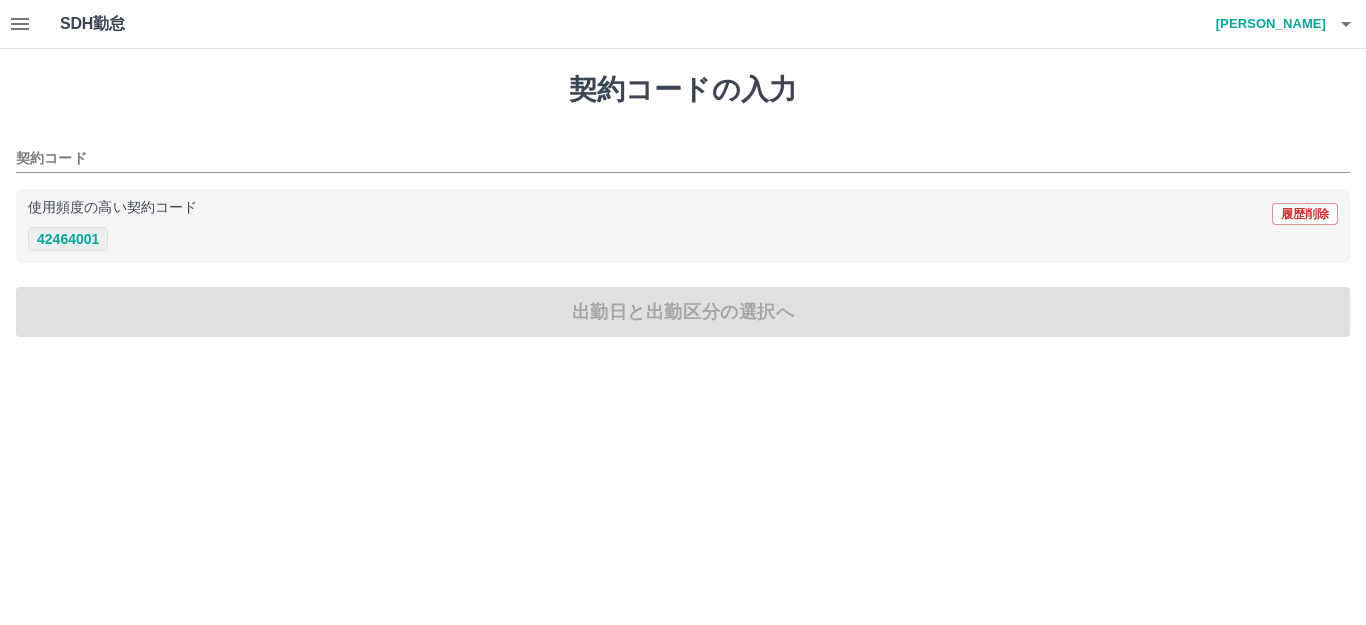 click on "42464001" at bounding box center [68, 239] 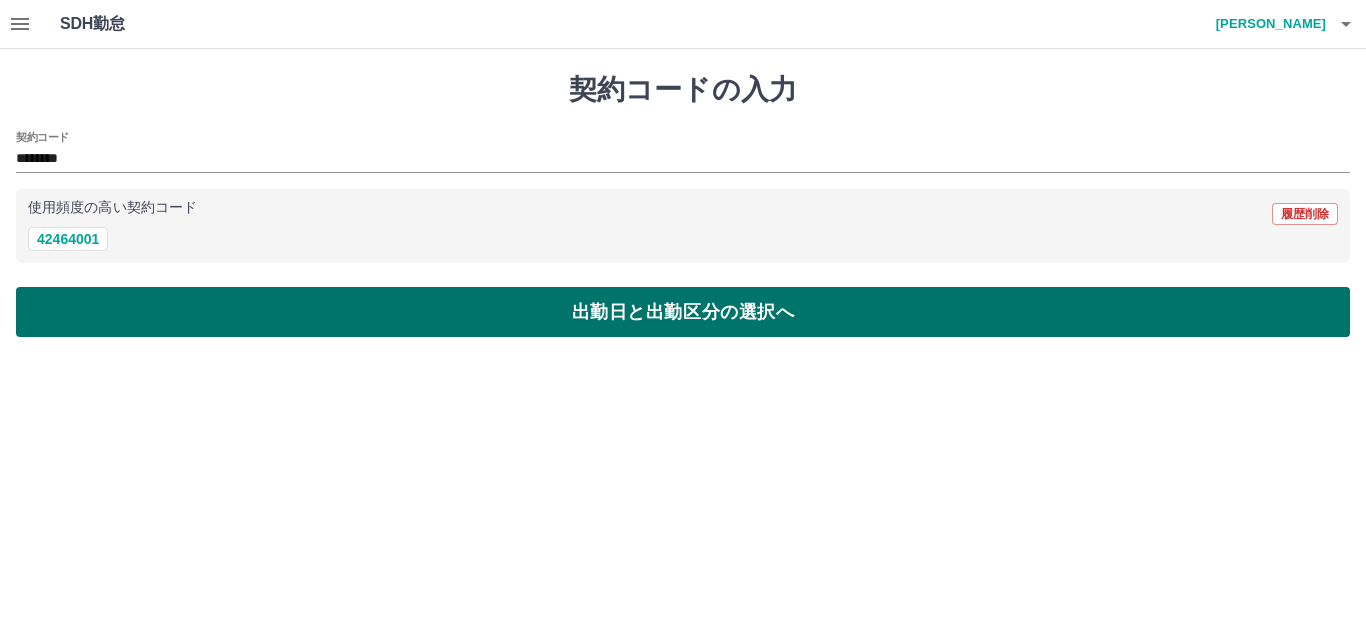 click on "出勤日と出勤区分の選択へ" at bounding box center (683, 312) 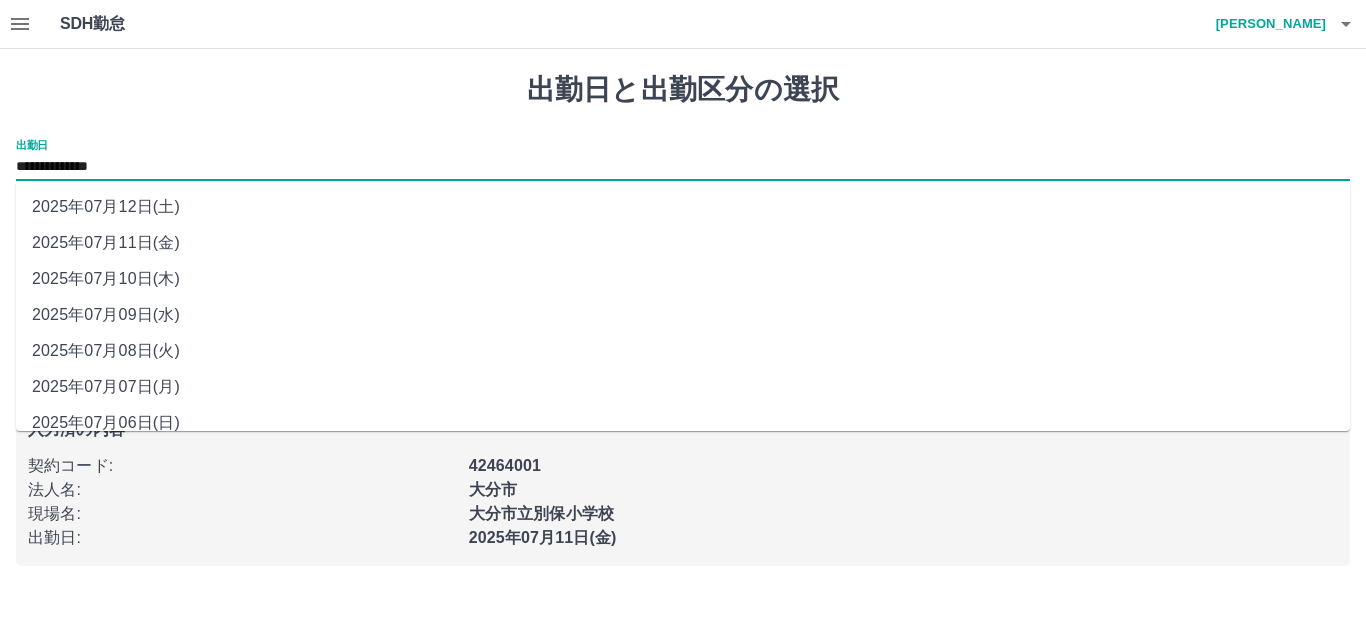 click on "**********" at bounding box center [683, 167] 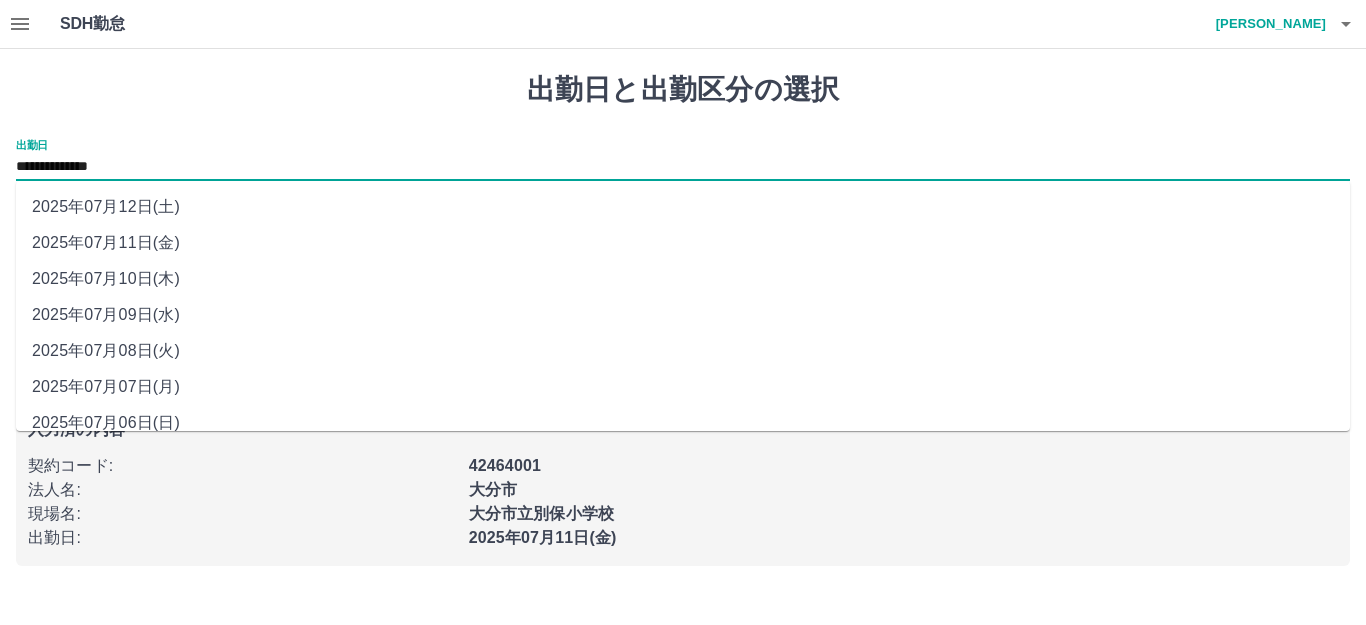 click on "2025年07月12日(土)" at bounding box center (683, 207) 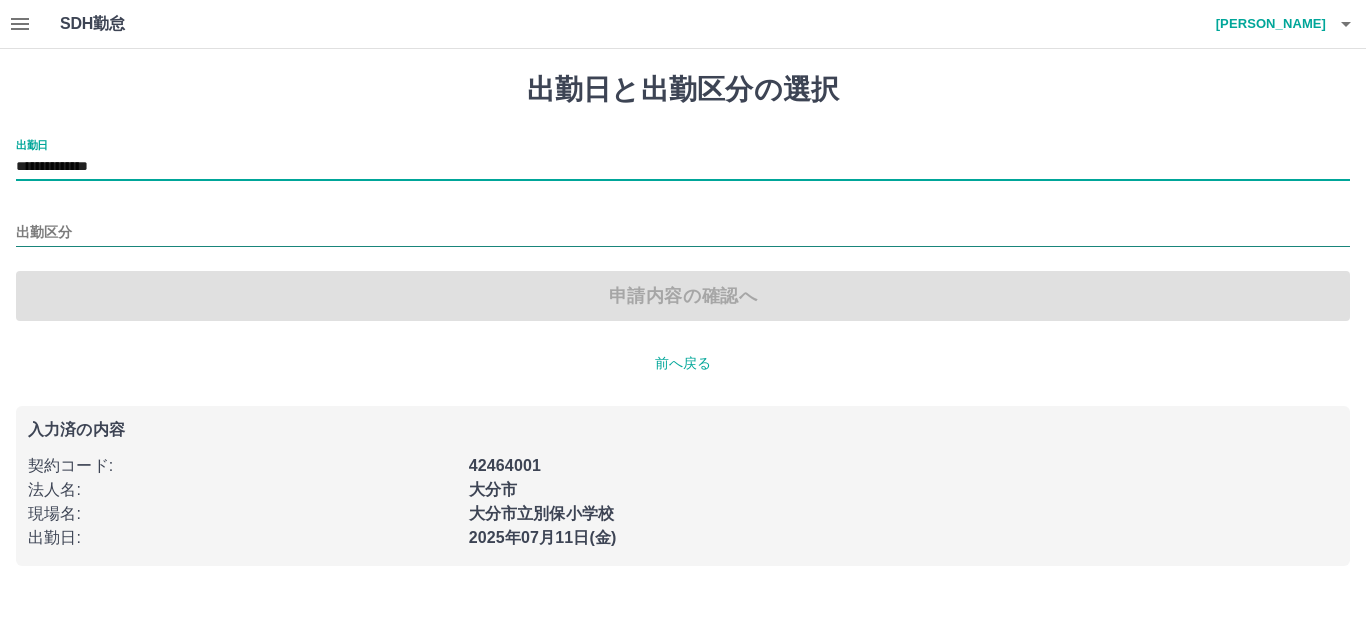 click on "出勤区分" at bounding box center [683, 233] 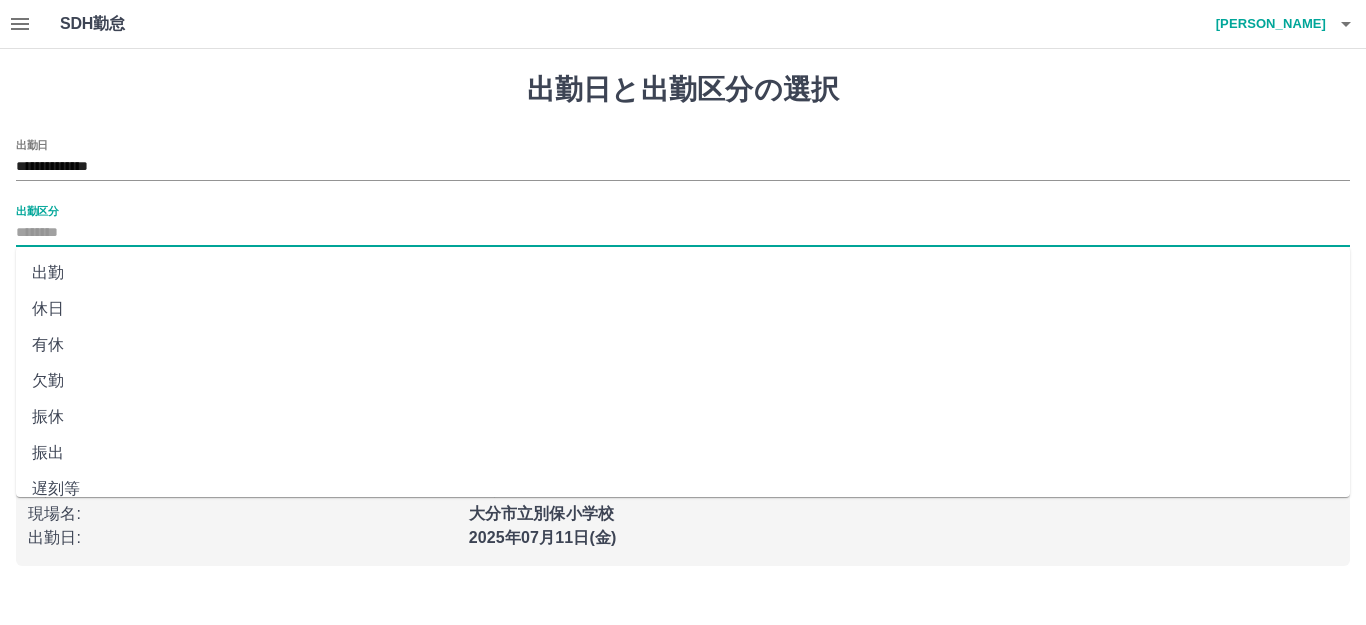 click on "出勤" at bounding box center [683, 273] 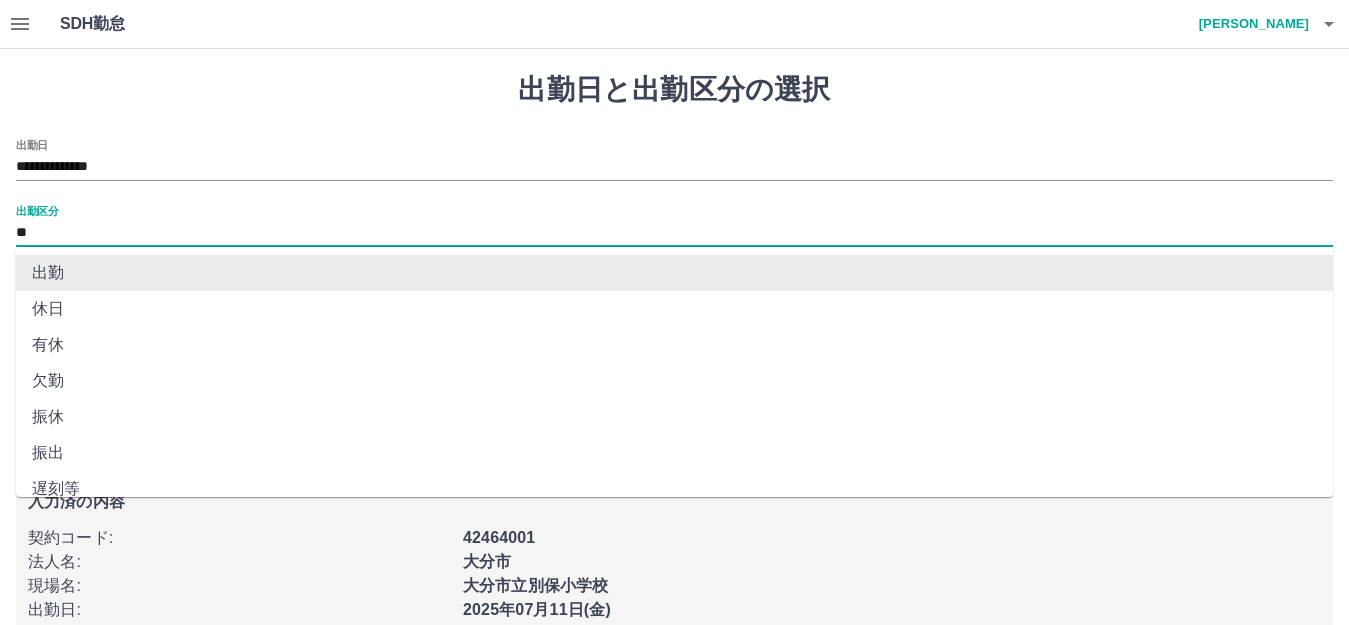 click on "**" at bounding box center (674, 233) 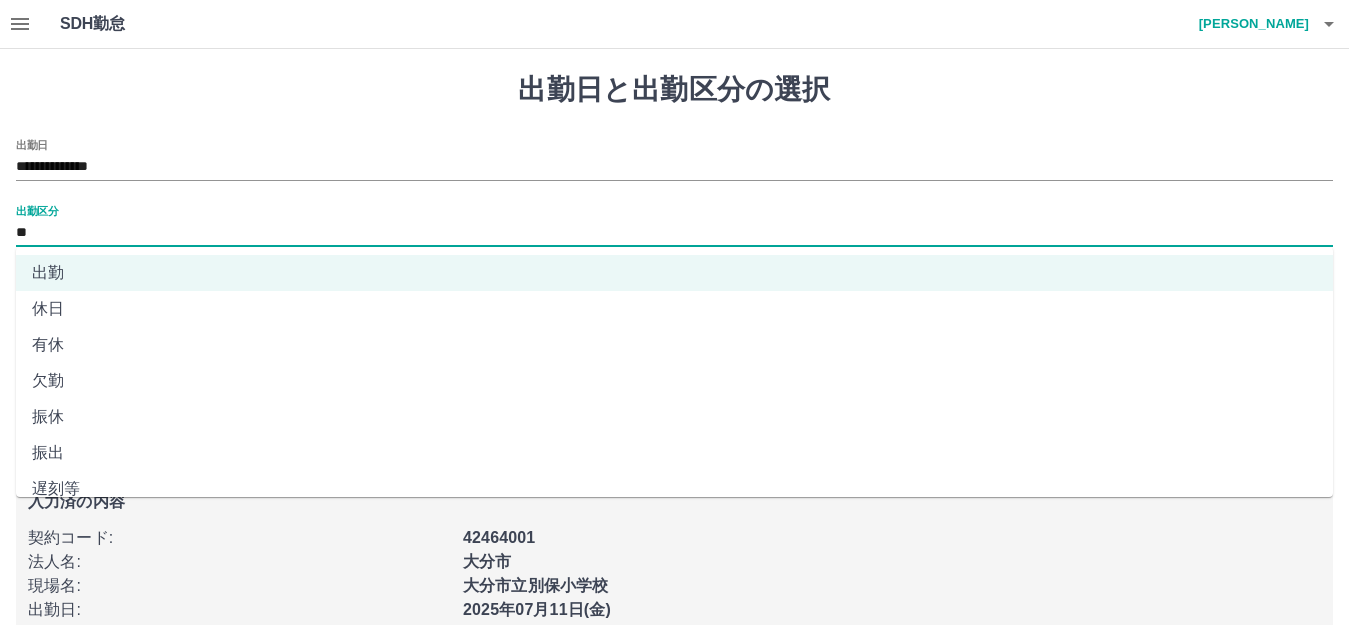 drag, startPoint x: 183, startPoint y: 309, endPoint x: 211, endPoint y: 320, distance: 30.083218 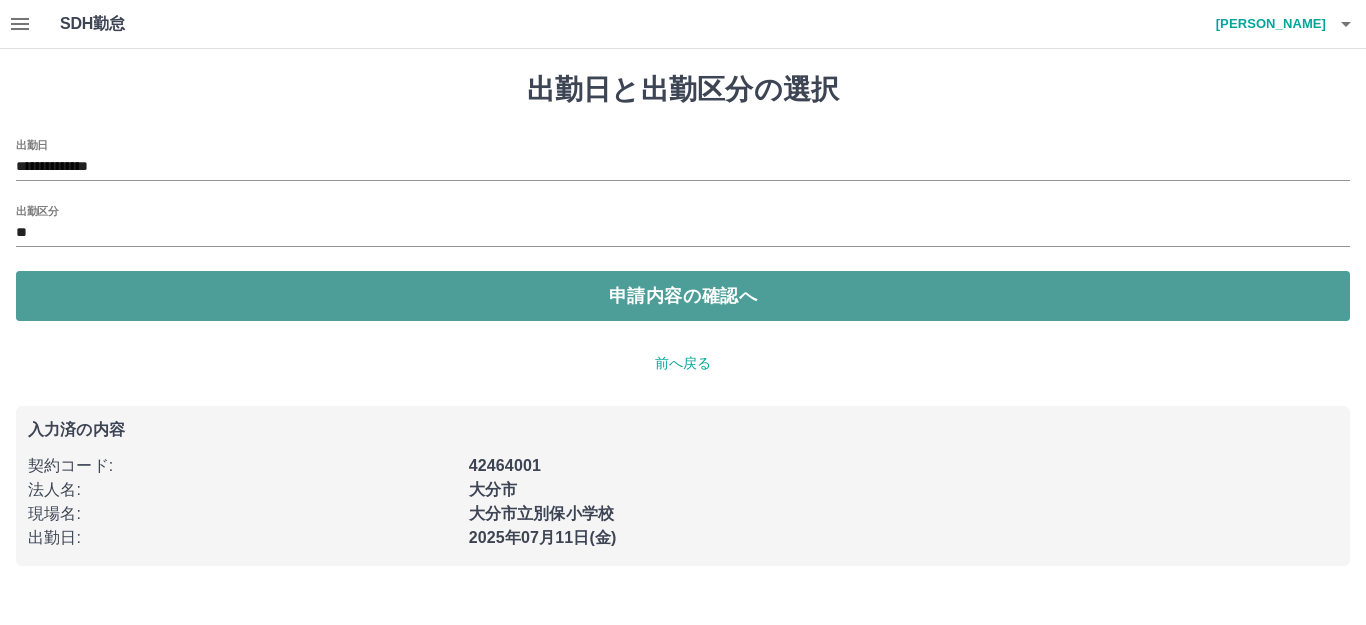 click on "申請内容の確認へ" at bounding box center (683, 296) 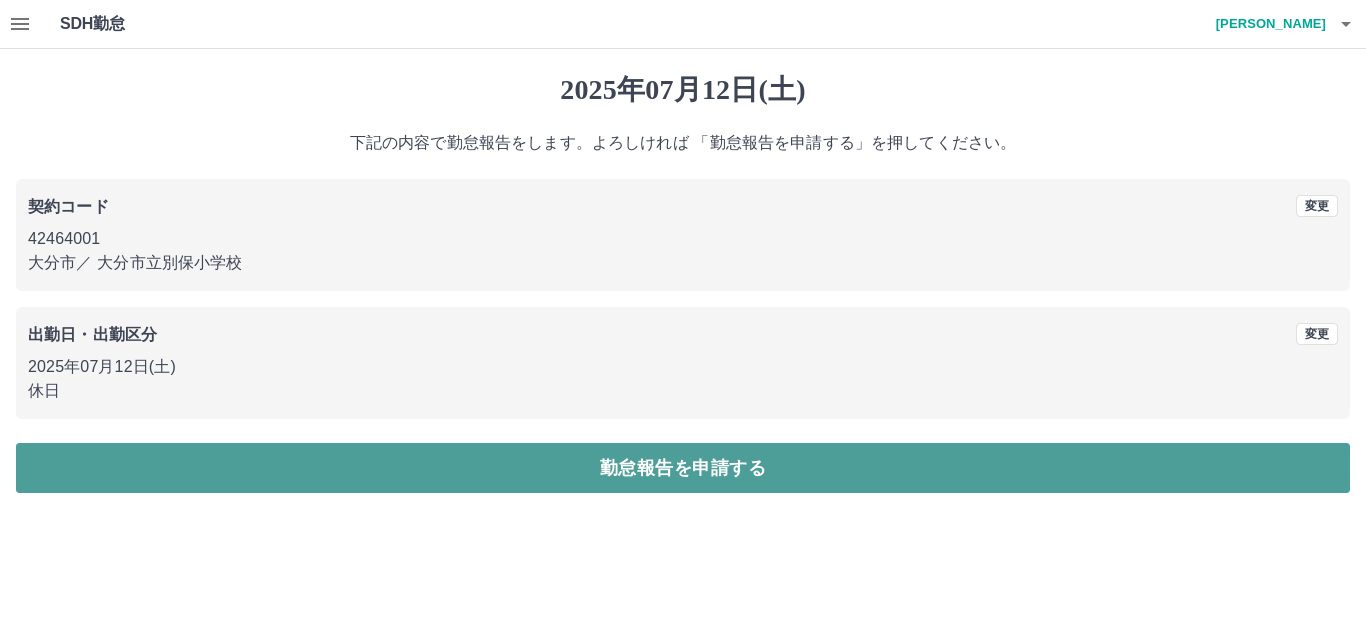 click on "勤怠報告を申請する" at bounding box center [683, 468] 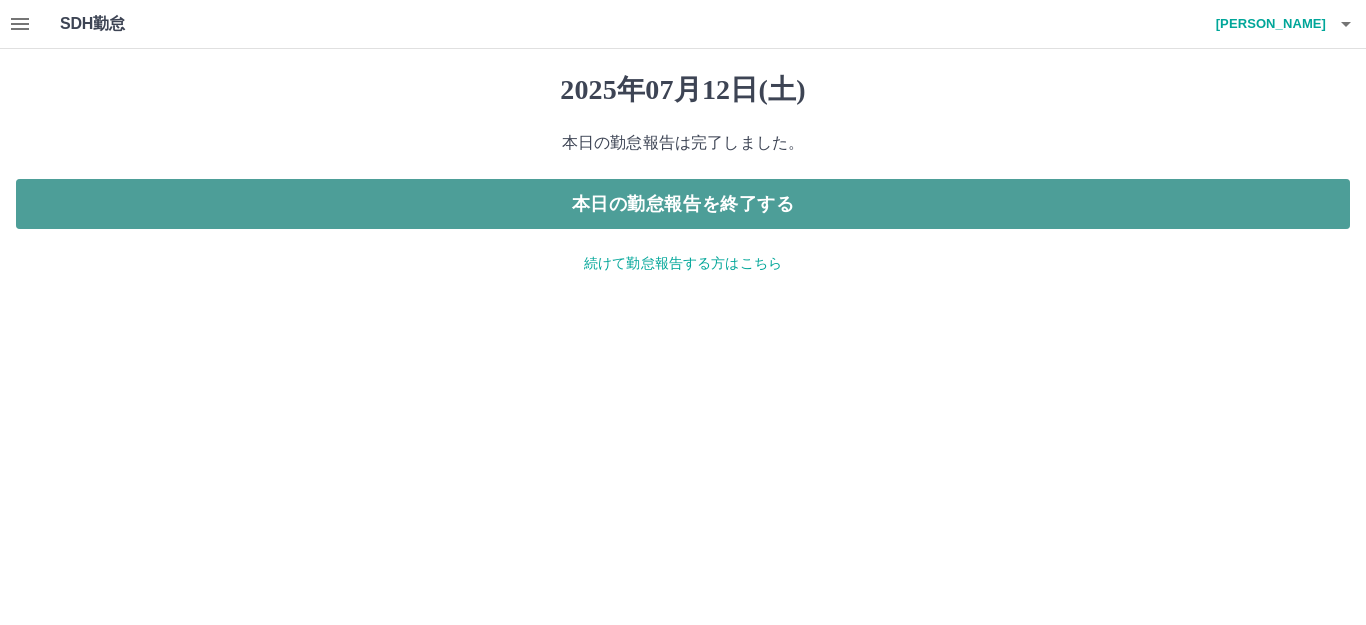 click on "本日の勤怠報告を終了する" at bounding box center [683, 204] 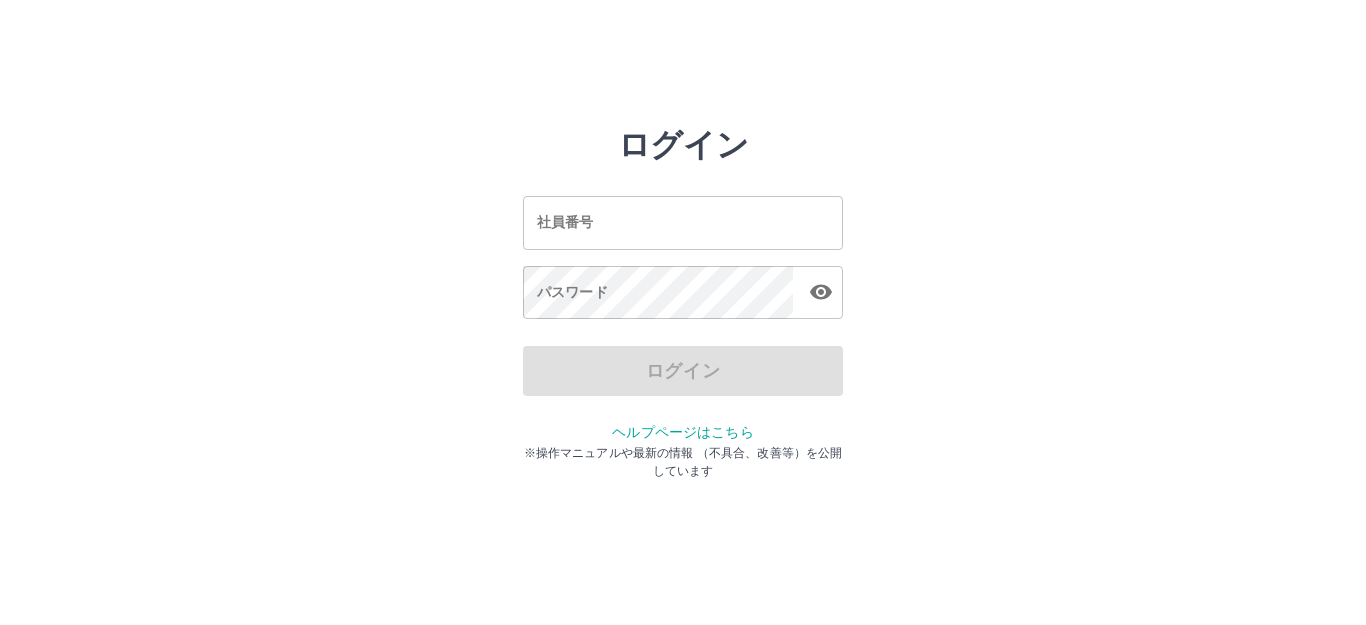 scroll, scrollTop: 0, scrollLeft: 0, axis: both 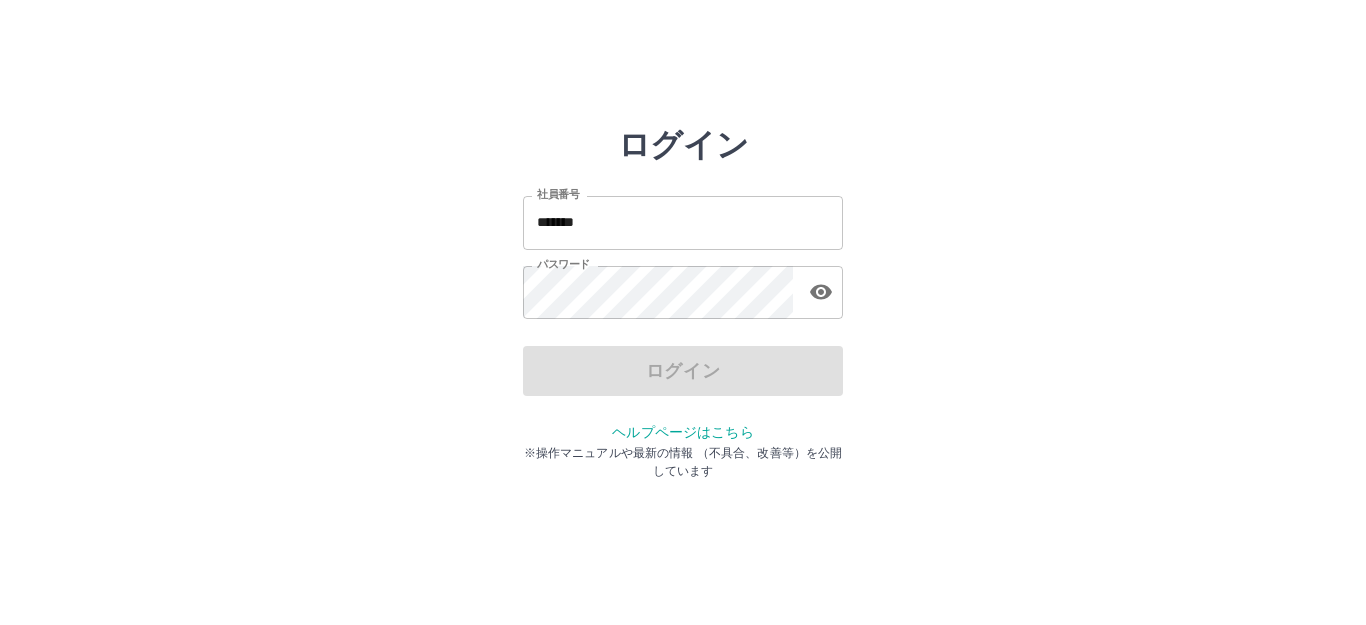 click on "*******" at bounding box center (683, 222) 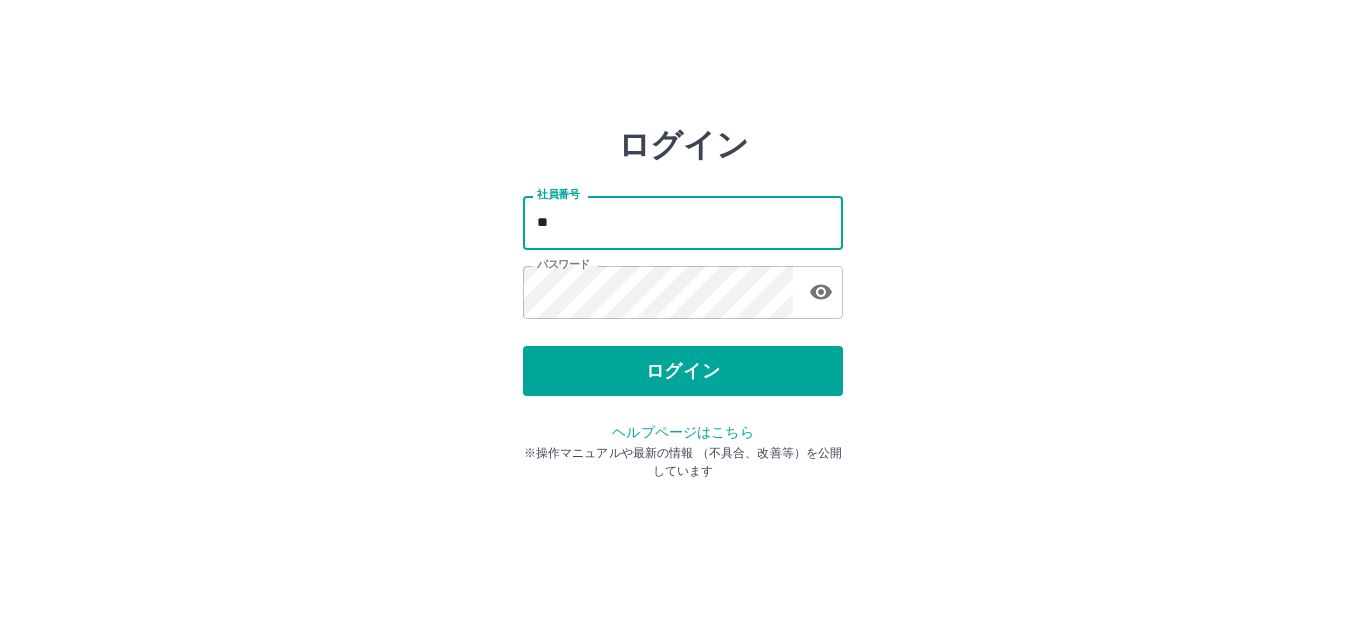 type on "*" 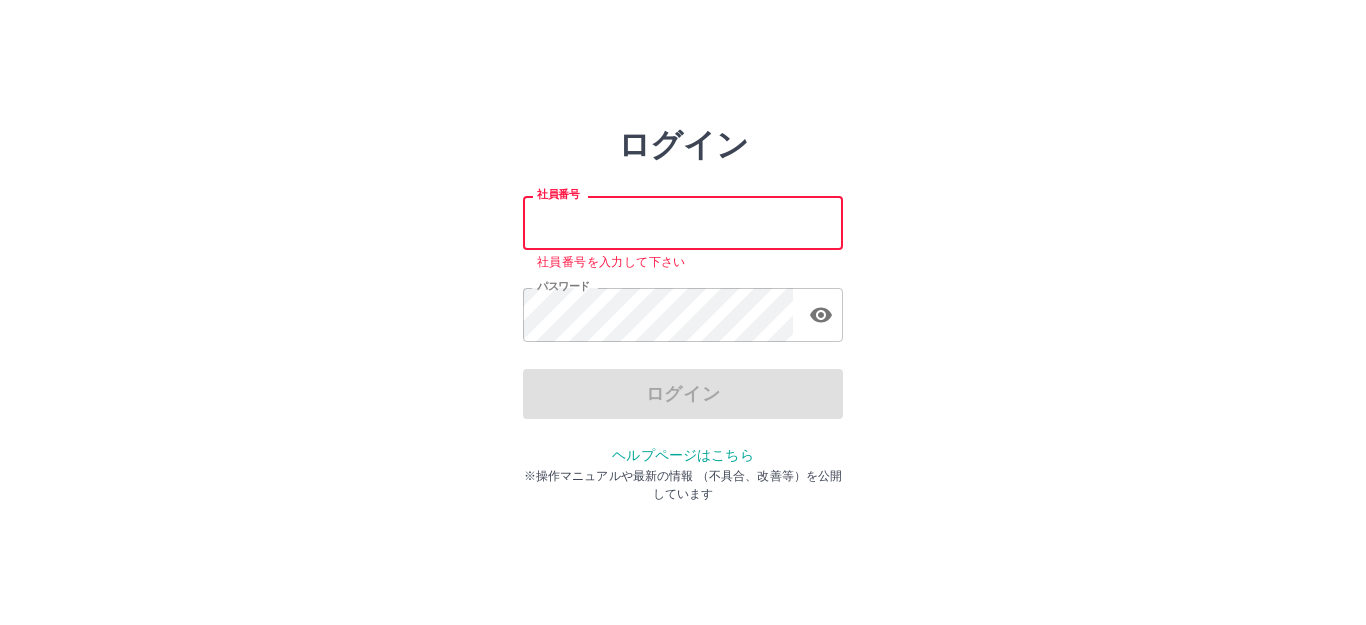 click on "社員番号" at bounding box center (683, 222) 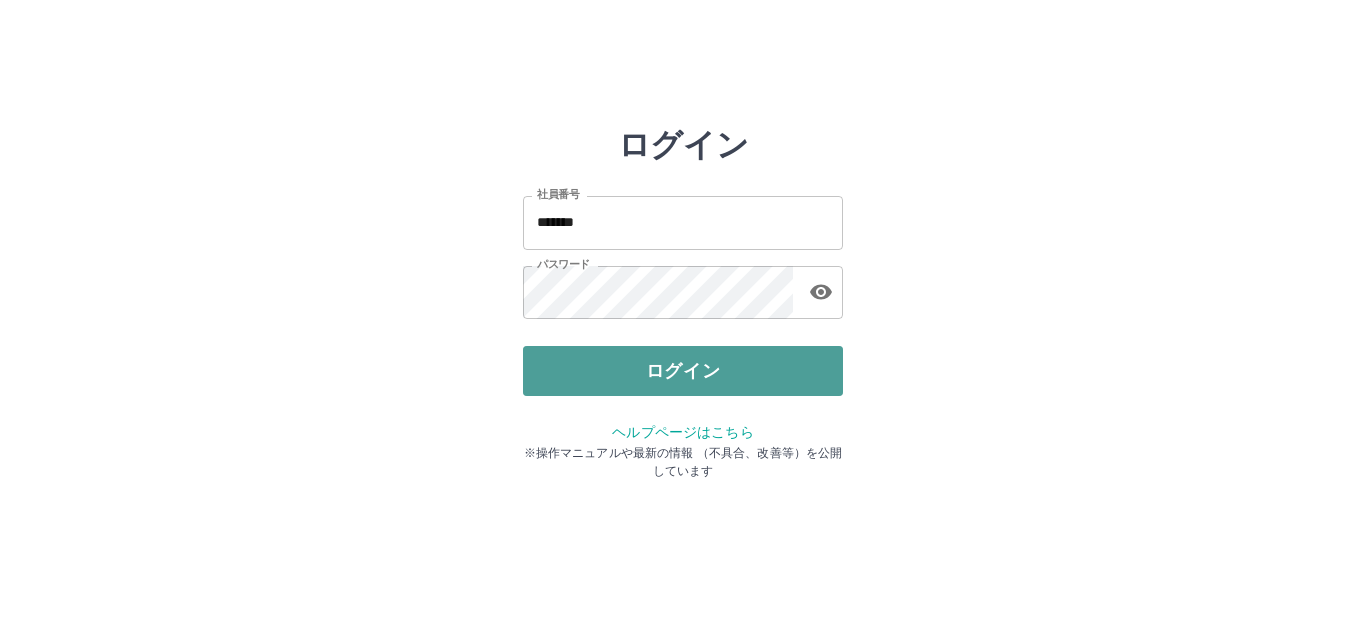 click on "ログイン" at bounding box center (683, 371) 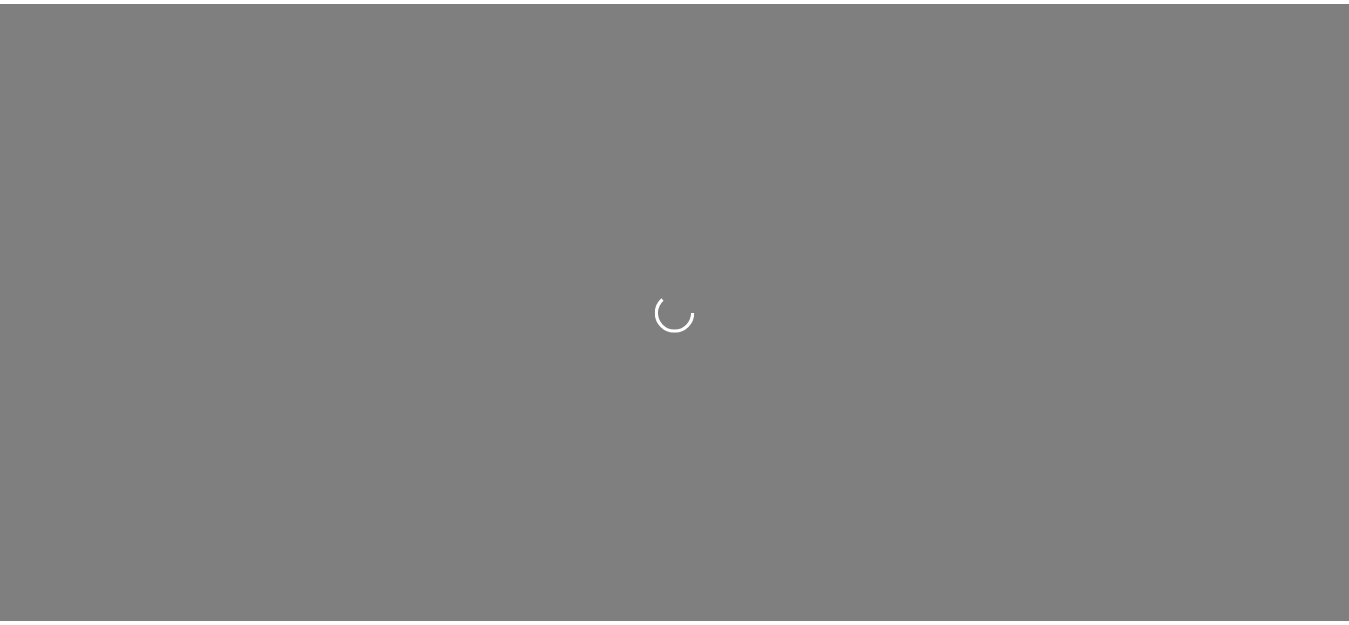 scroll, scrollTop: 0, scrollLeft: 0, axis: both 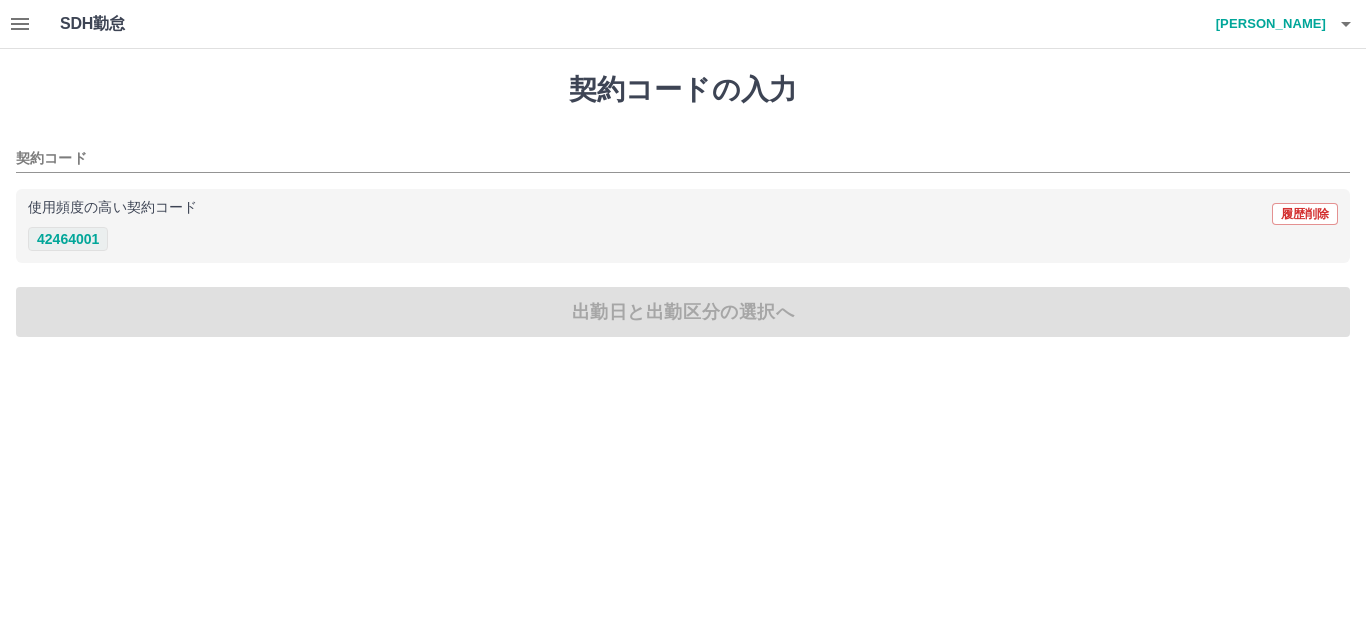 click on "42464001" at bounding box center (68, 239) 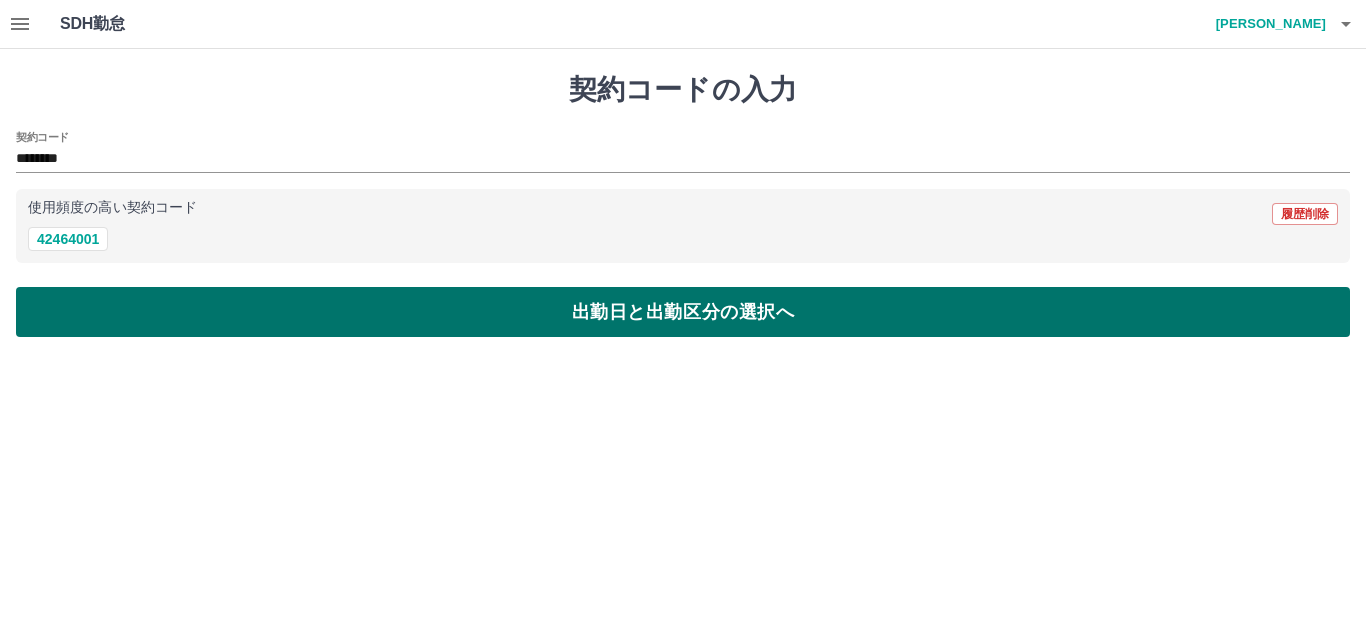 click on "出勤日と出勤区分の選択へ" at bounding box center (683, 312) 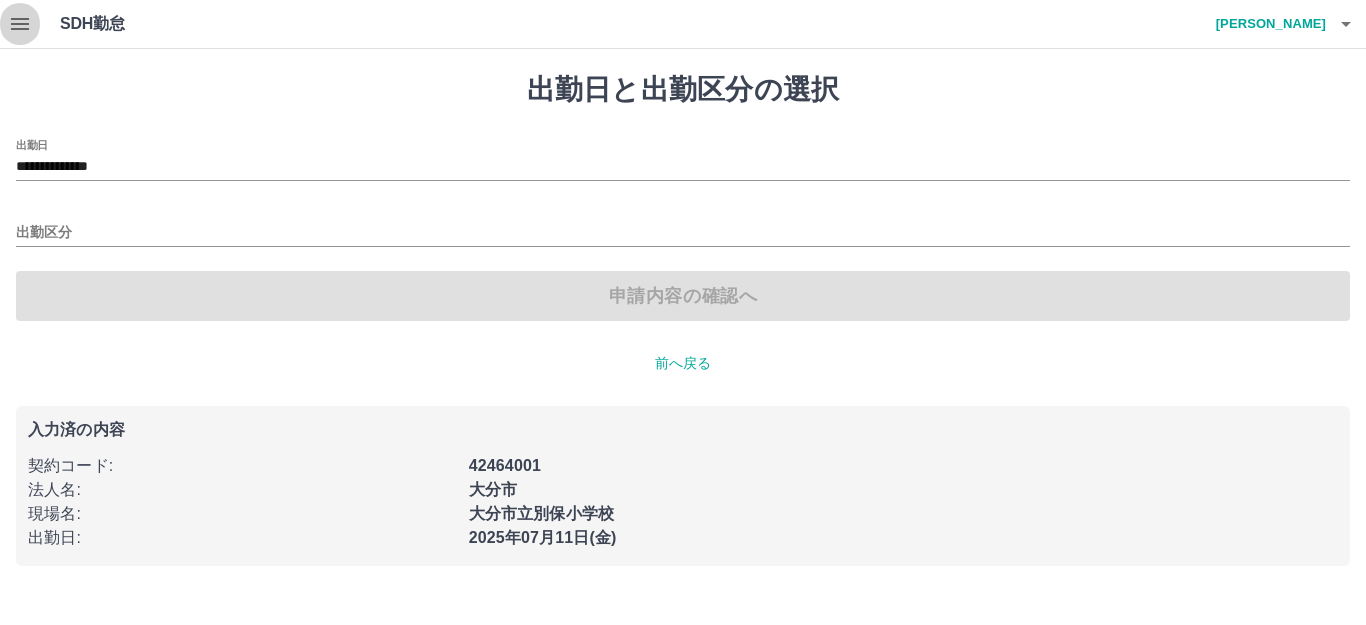 click 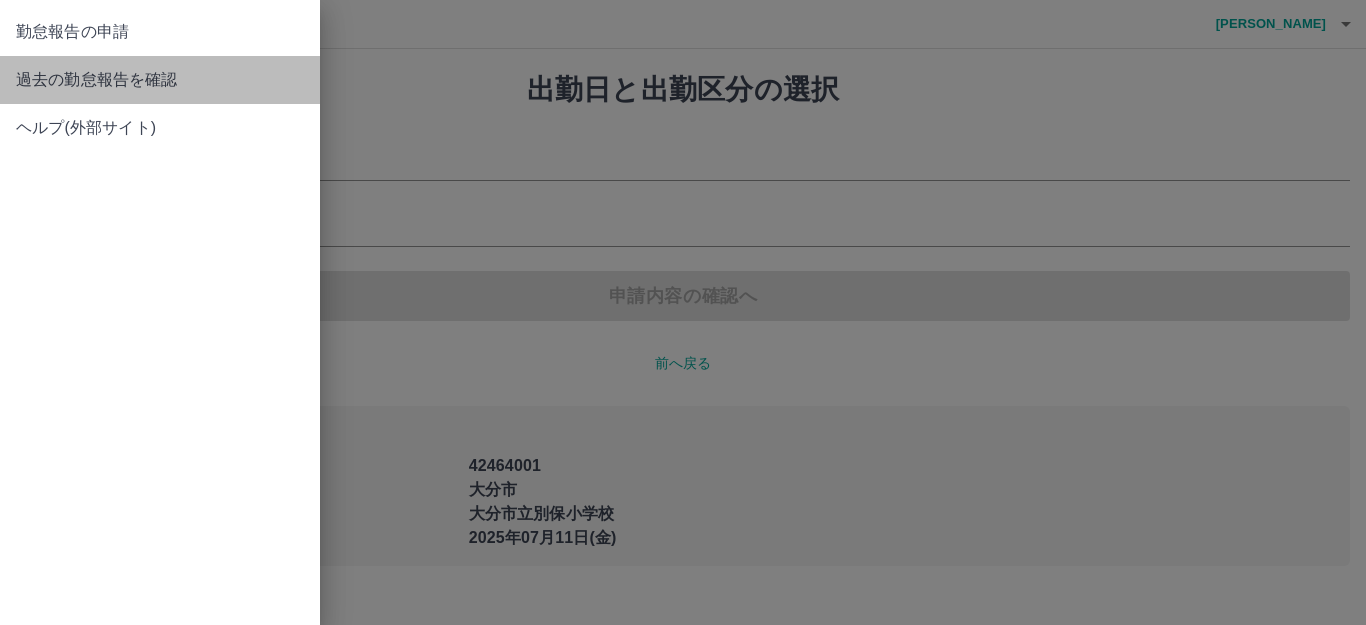 click on "過去の勤怠報告を確認" at bounding box center (160, 80) 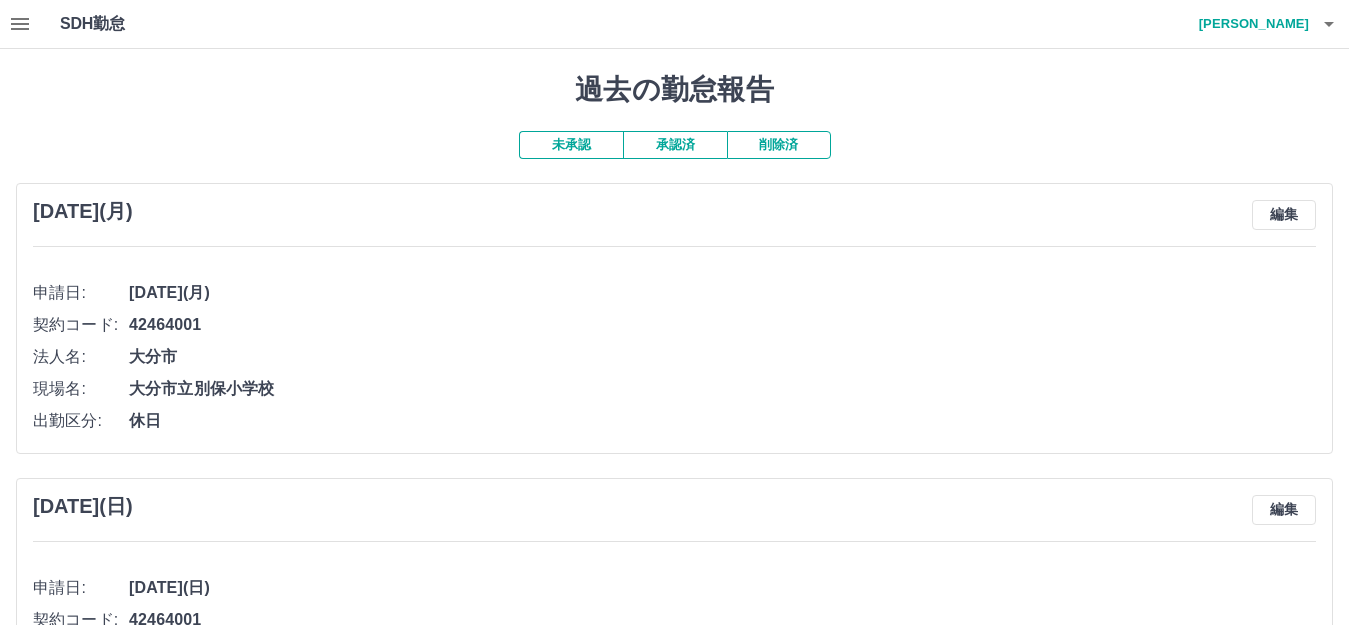 click on "未承認" at bounding box center (571, 145) 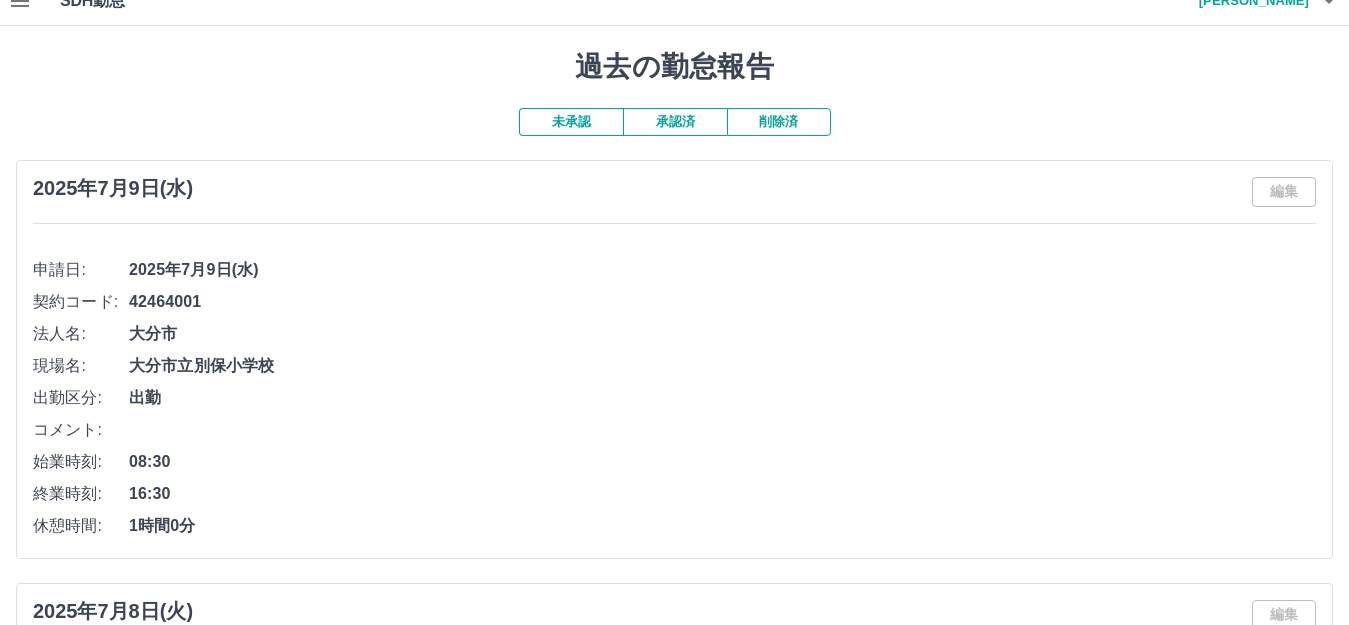 scroll, scrollTop: 0, scrollLeft: 0, axis: both 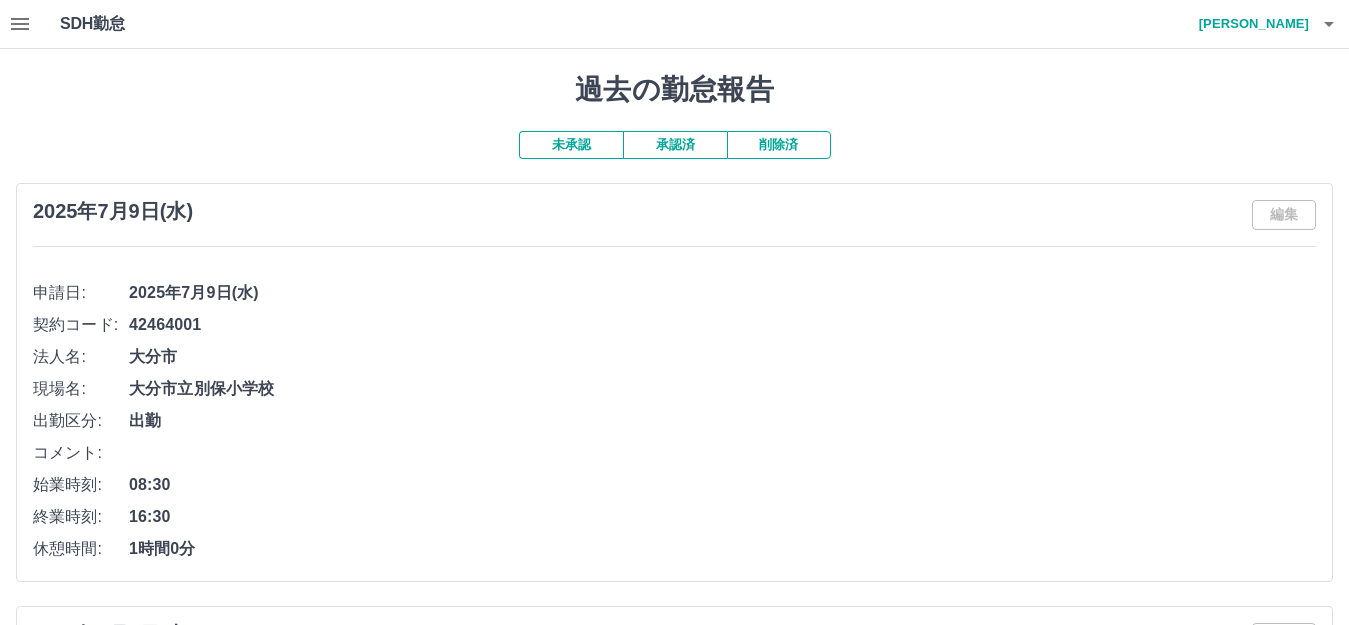 click on "未承認" at bounding box center [571, 145] 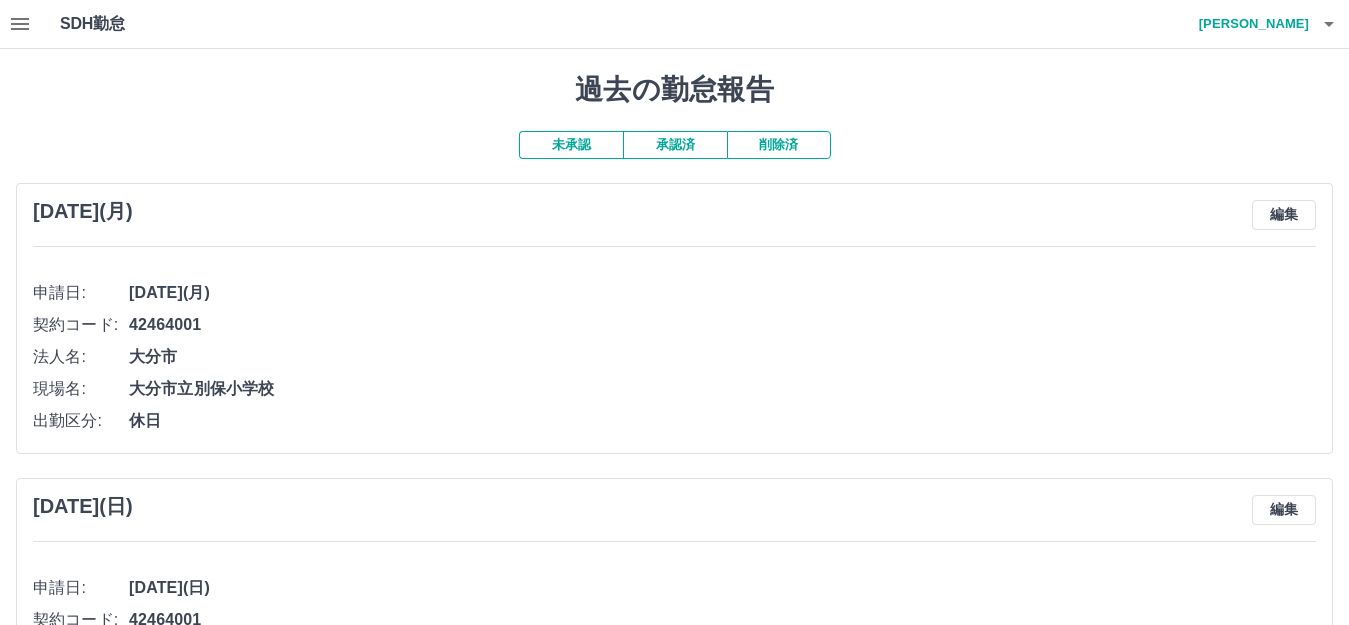 click on "承認済" at bounding box center (675, 145) 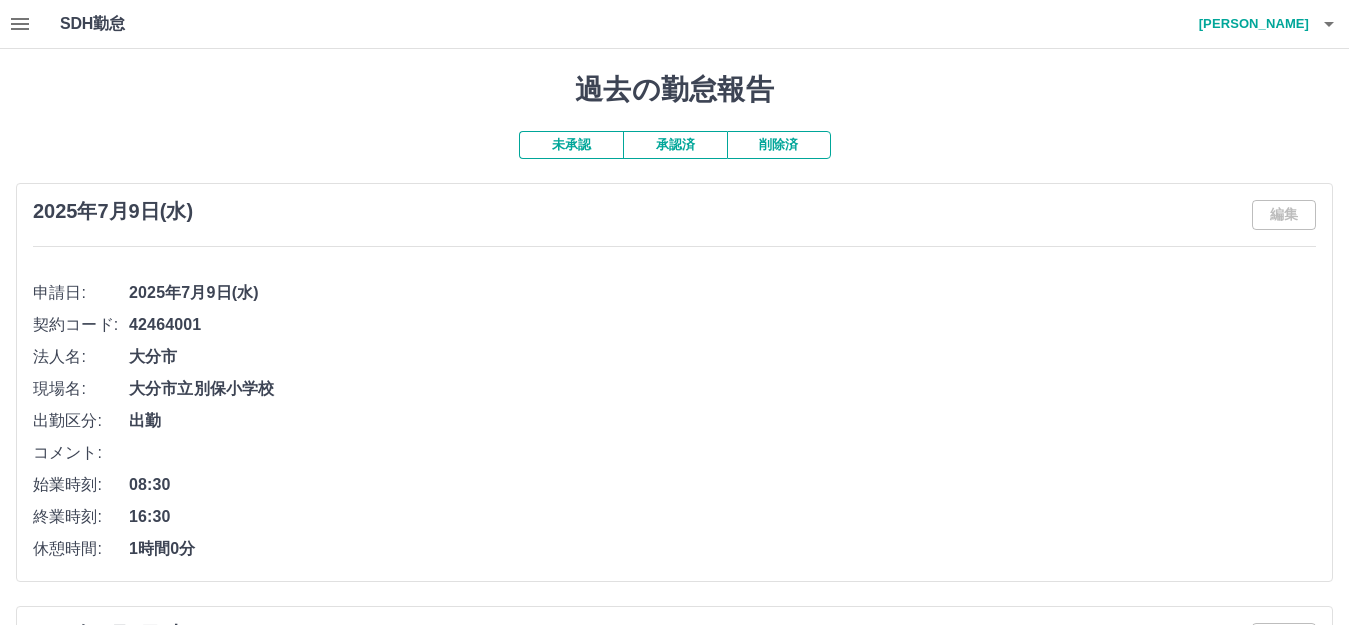 click 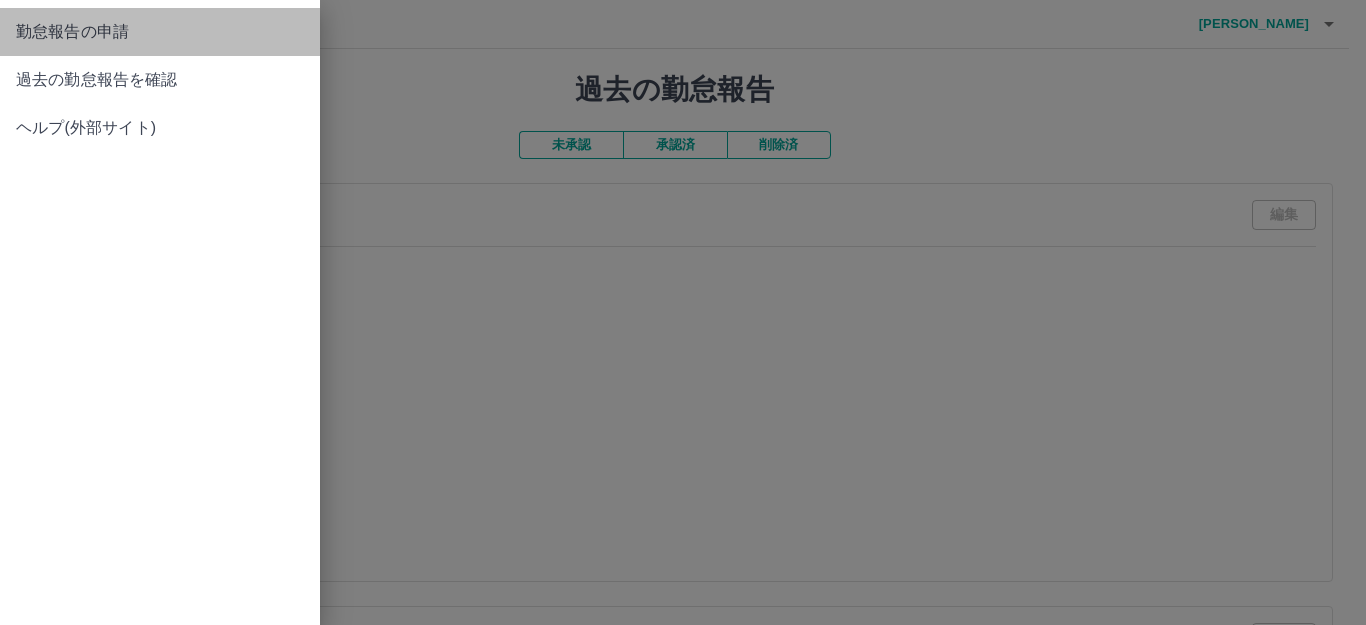 click on "勤怠報告の申請" at bounding box center (160, 32) 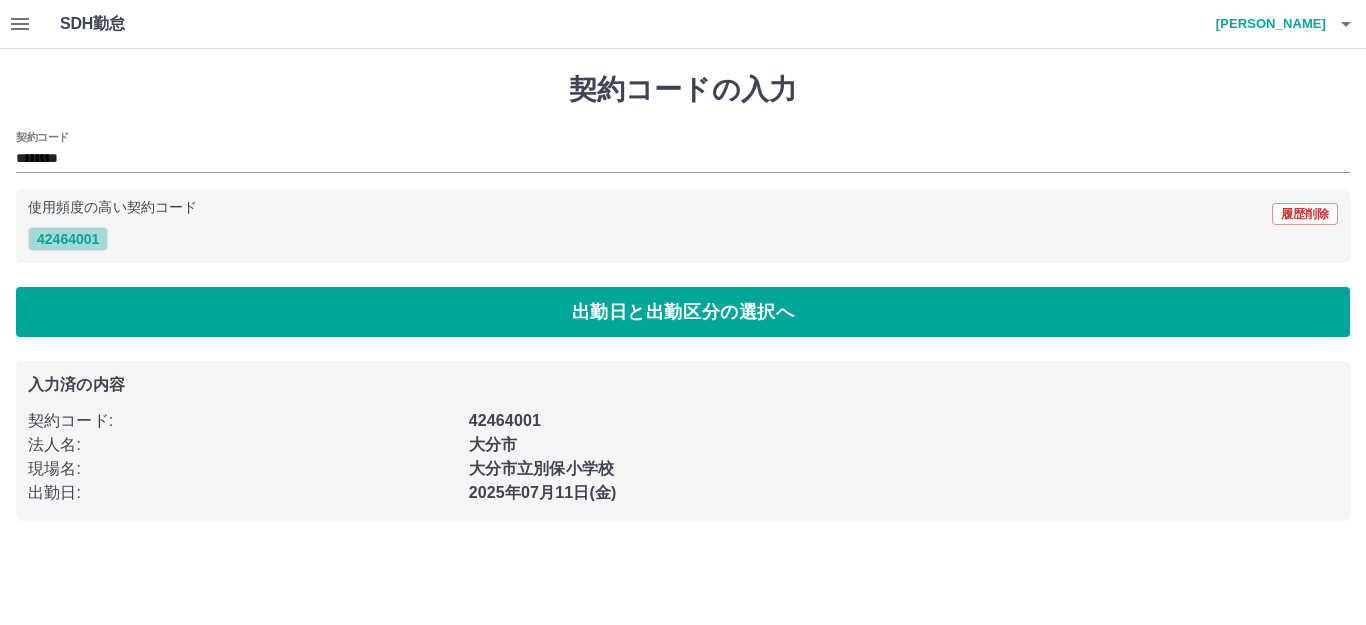 click on "42464001" at bounding box center (68, 239) 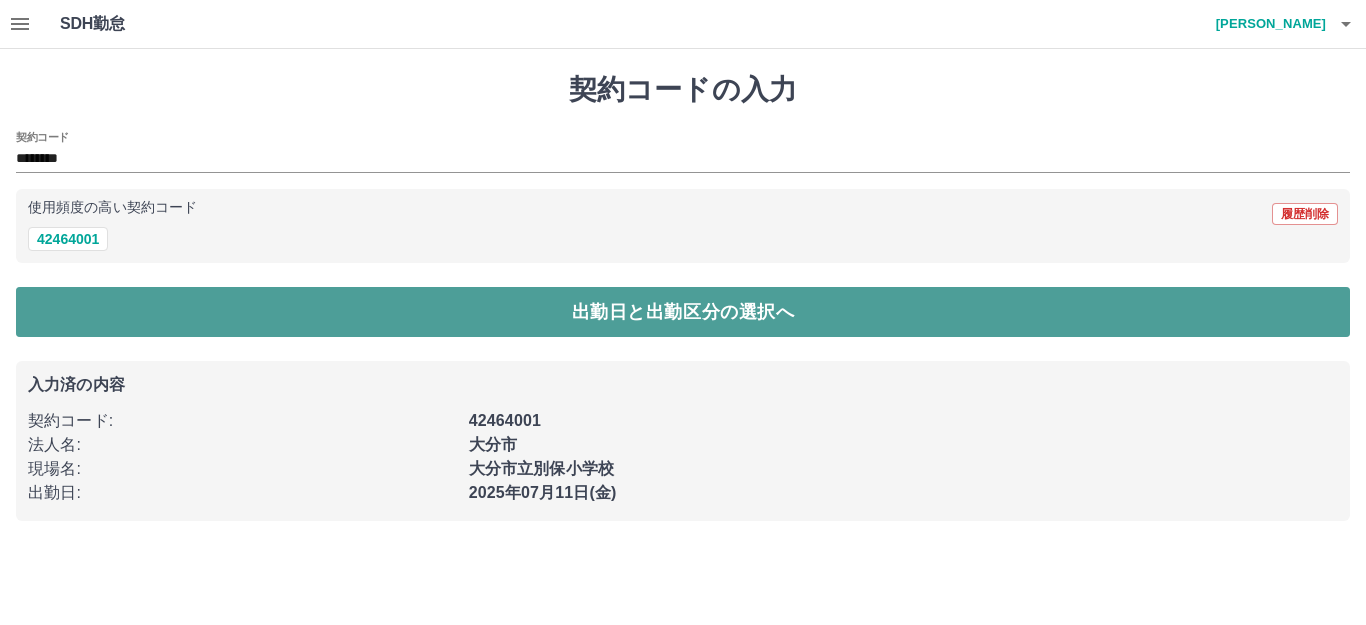 click on "出勤日と出勤区分の選択へ" at bounding box center (683, 312) 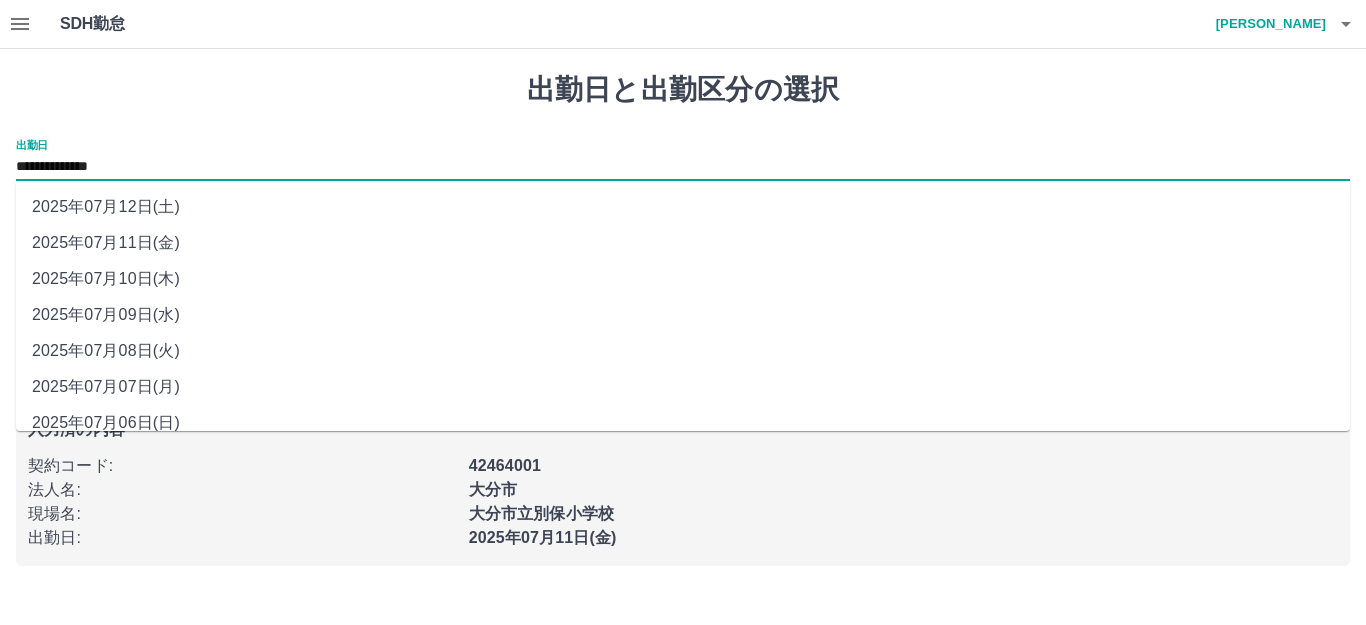 click on "**********" at bounding box center [683, 167] 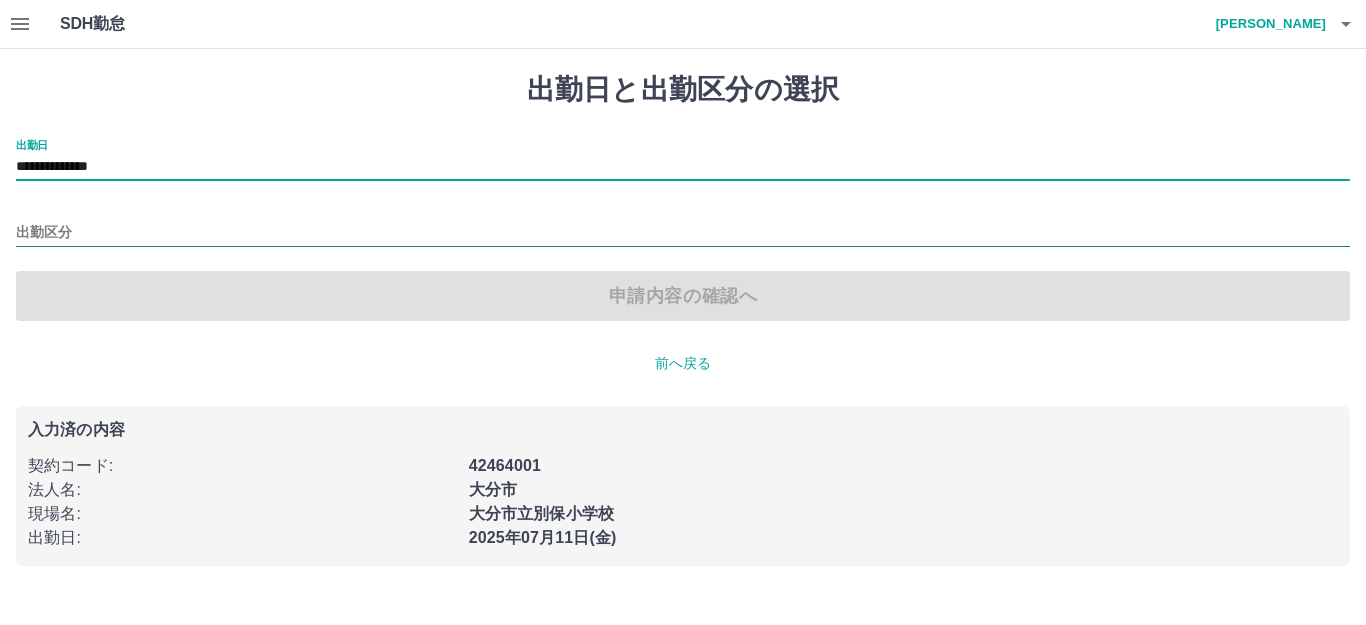click on "出勤区分" at bounding box center [683, 233] 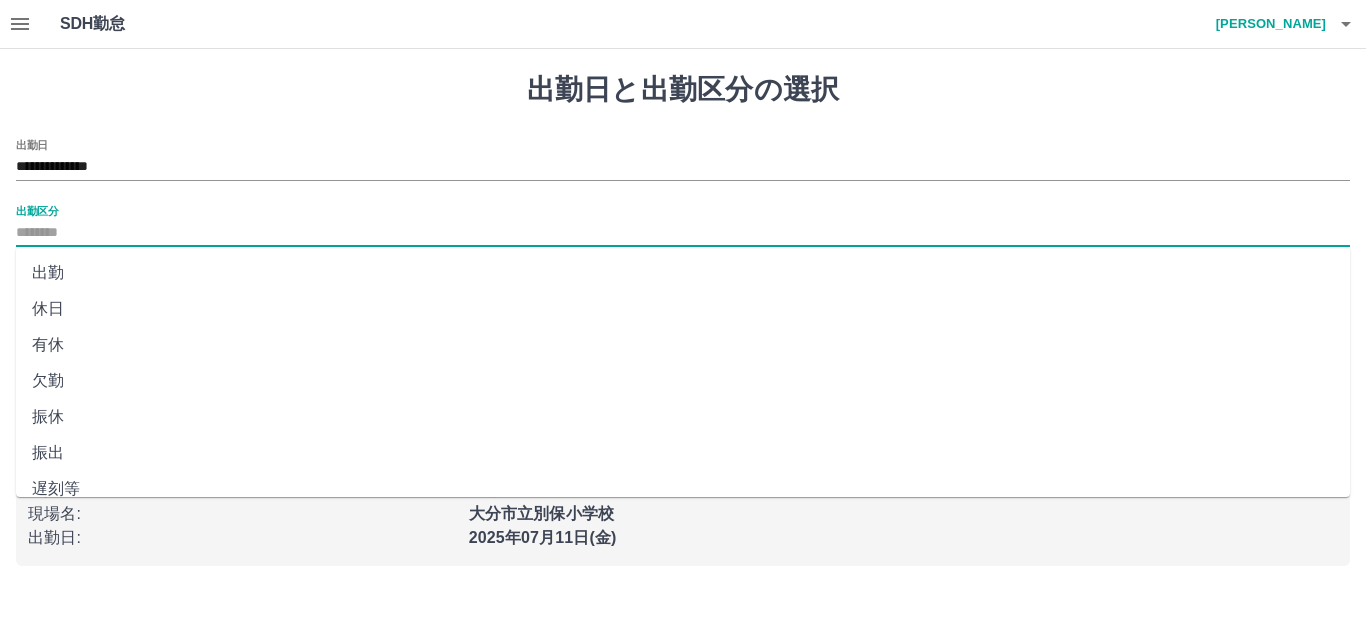 click on "出勤" at bounding box center (683, 273) 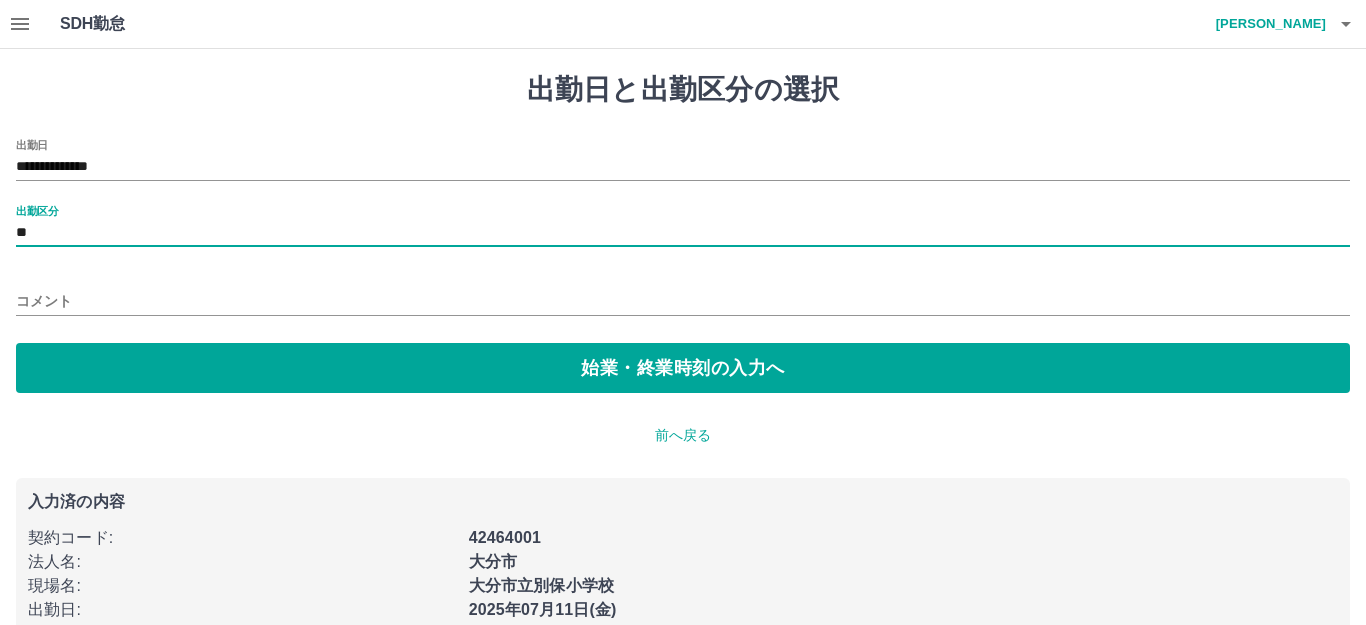 type on "**" 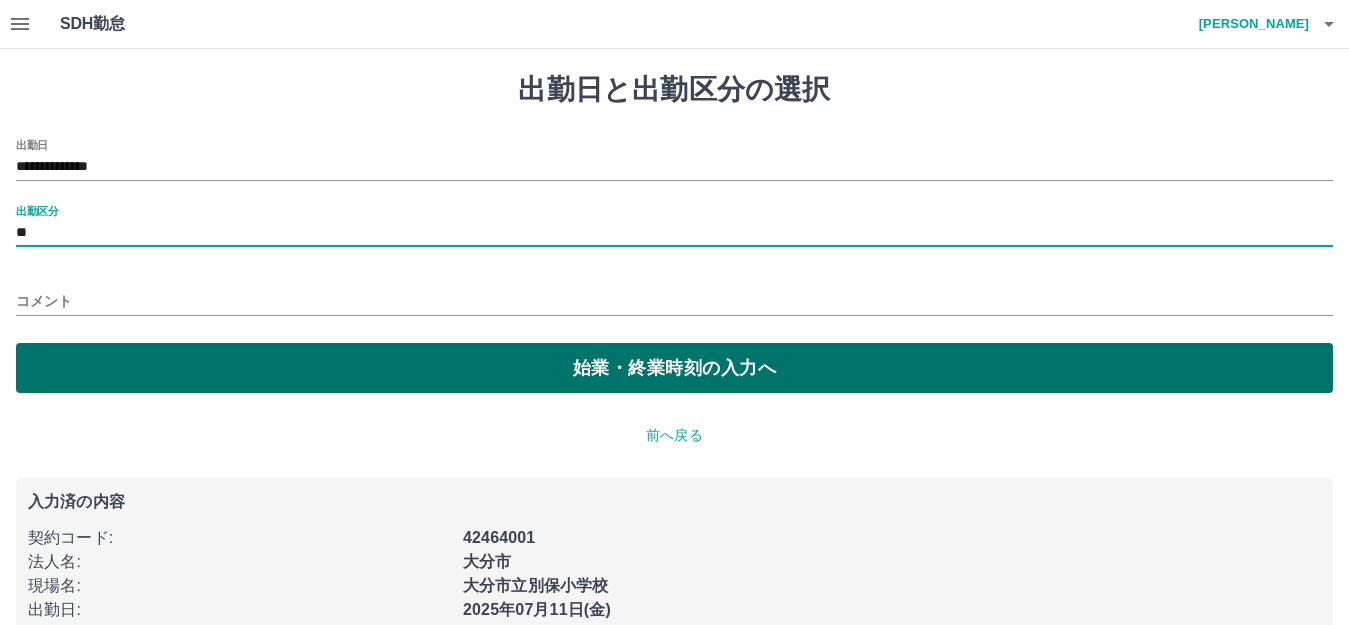 click on "始業・終業時刻の入力へ" at bounding box center [674, 368] 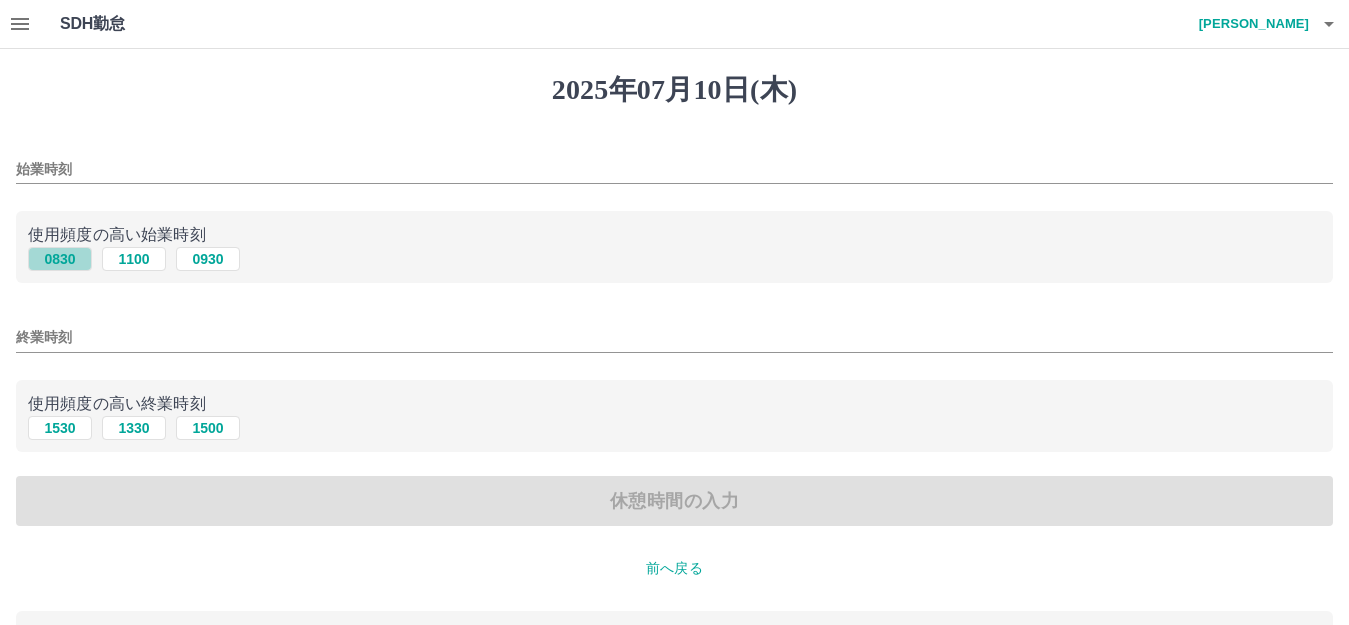 click on "0830" at bounding box center (60, 259) 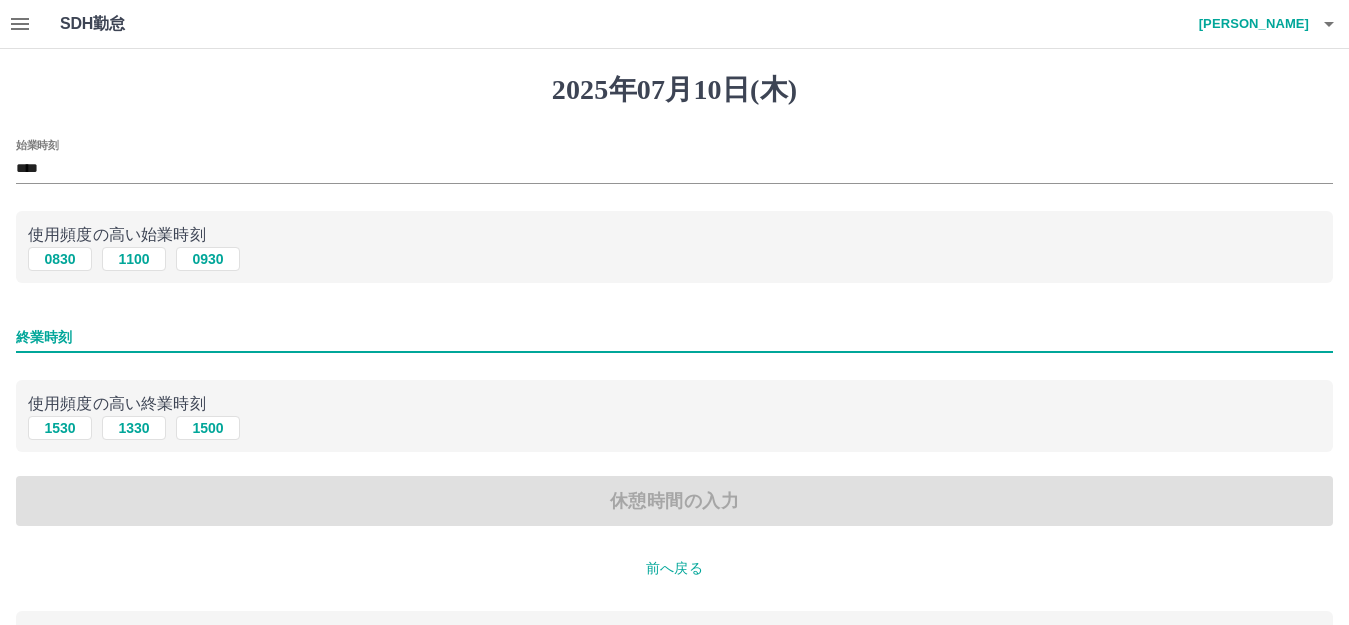 click on "終業時刻" at bounding box center (674, 337) 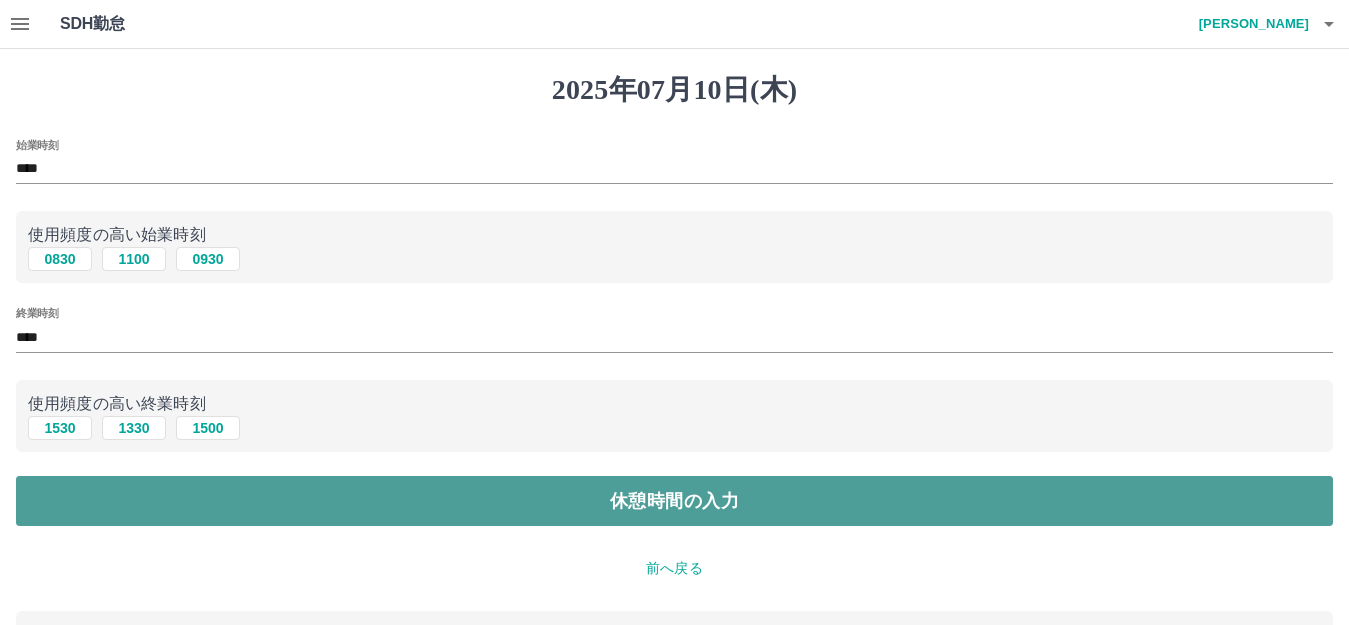 click on "休憩時間の入力" at bounding box center [674, 501] 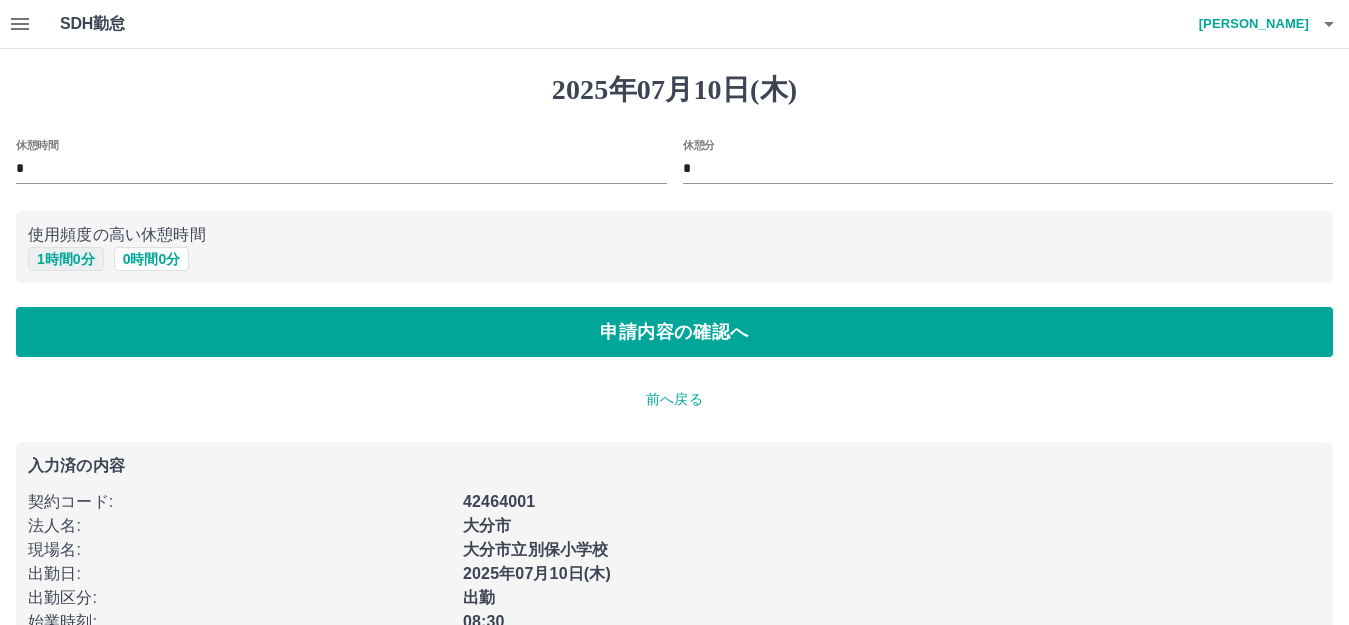 click on "1 時間 0 分" at bounding box center [66, 259] 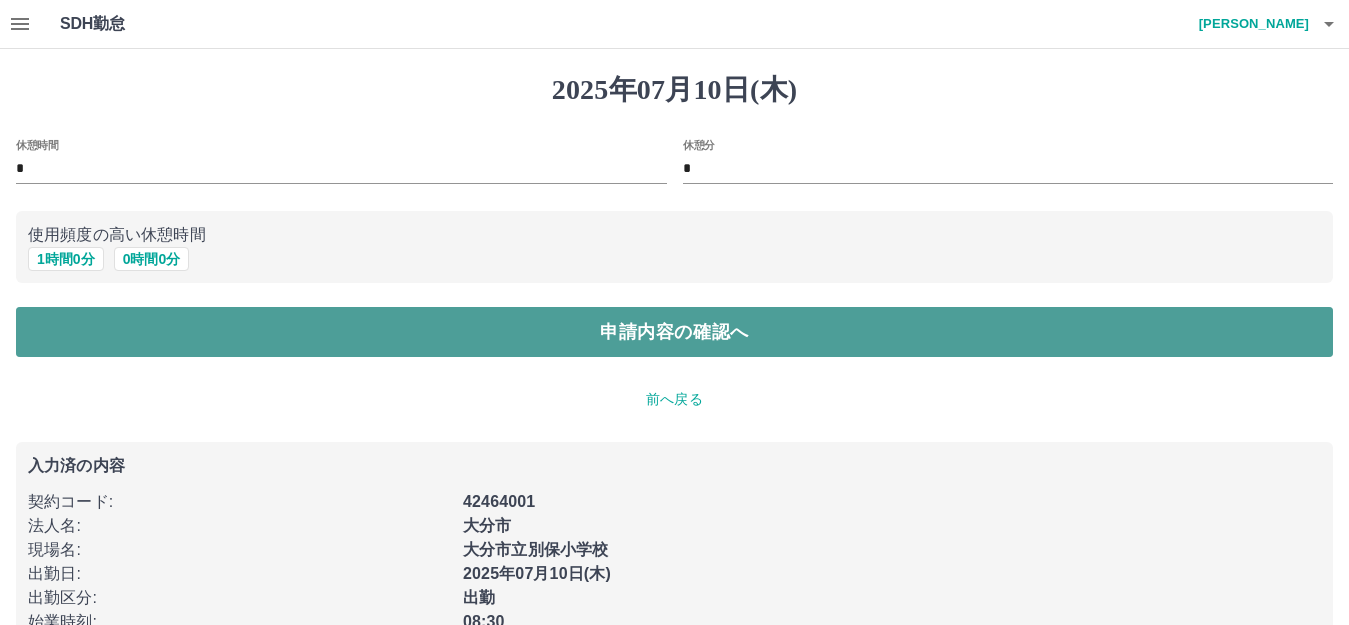 click on "申請内容の確認へ" at bounding box center (674, 332) 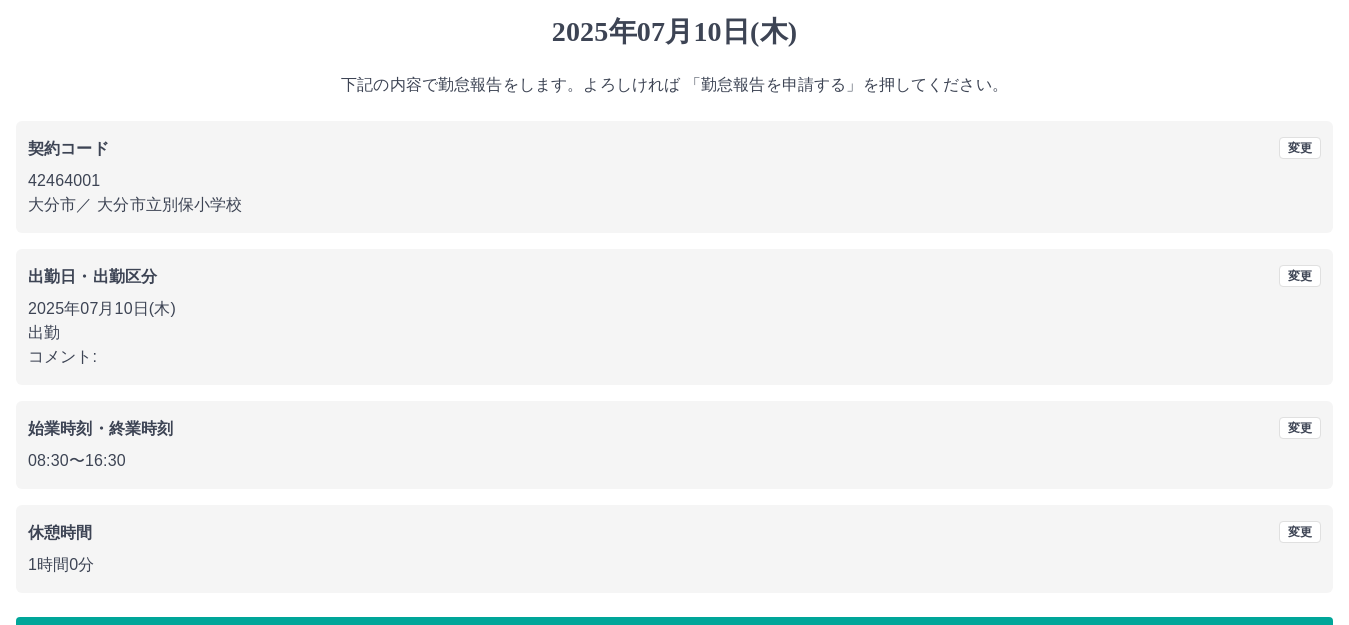 scroll, scrollTop: 124, scrollLeft: 0, axis: vertical 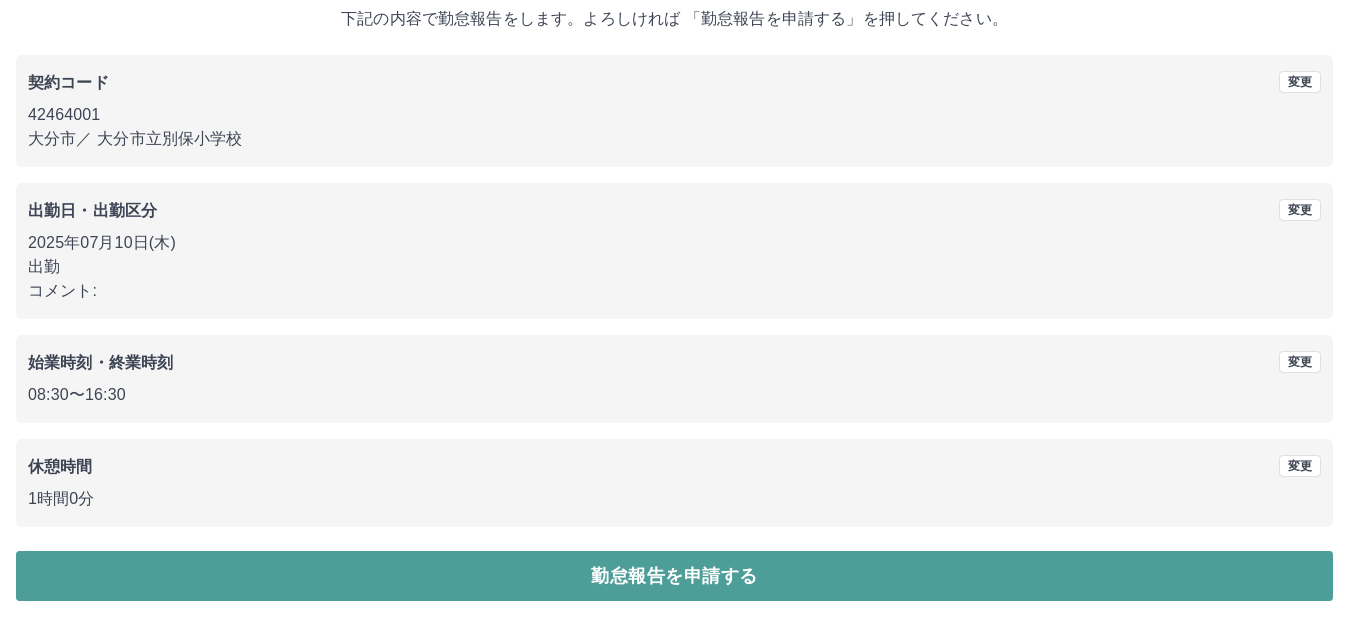 click on "勤怠報告を申請する" at bounding box center (674, 576) 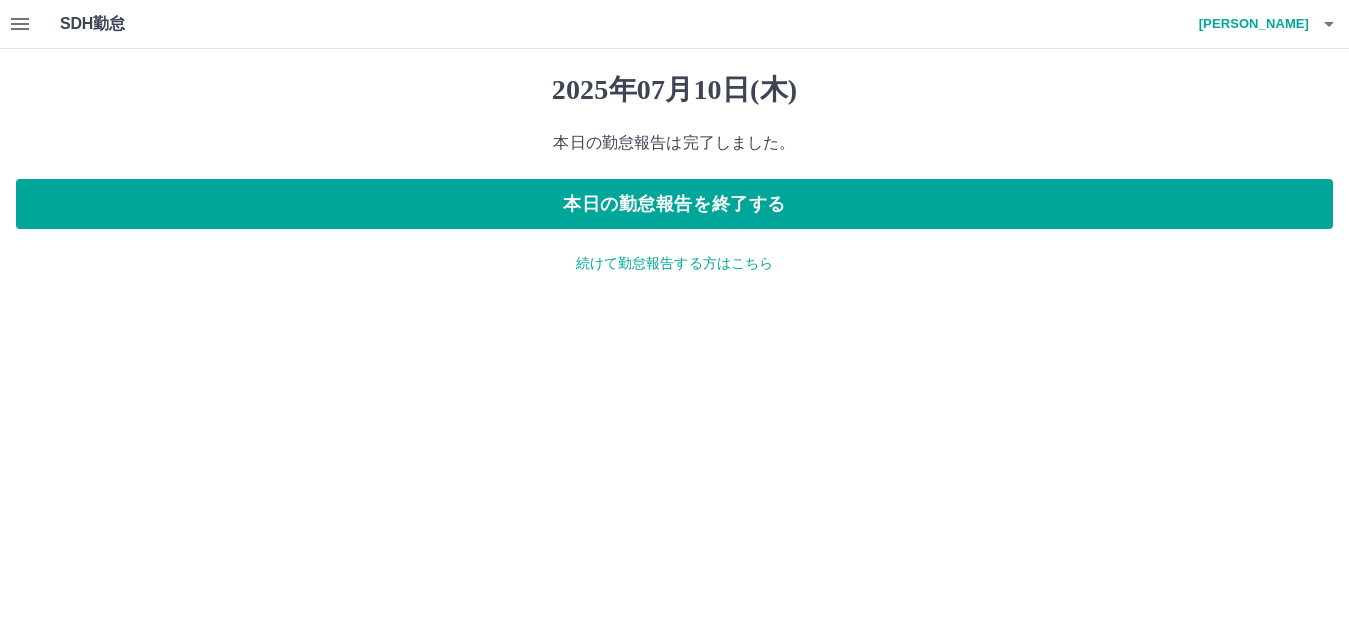 scroll, scrollTop: 0, scrollLeft: 0, axis: both 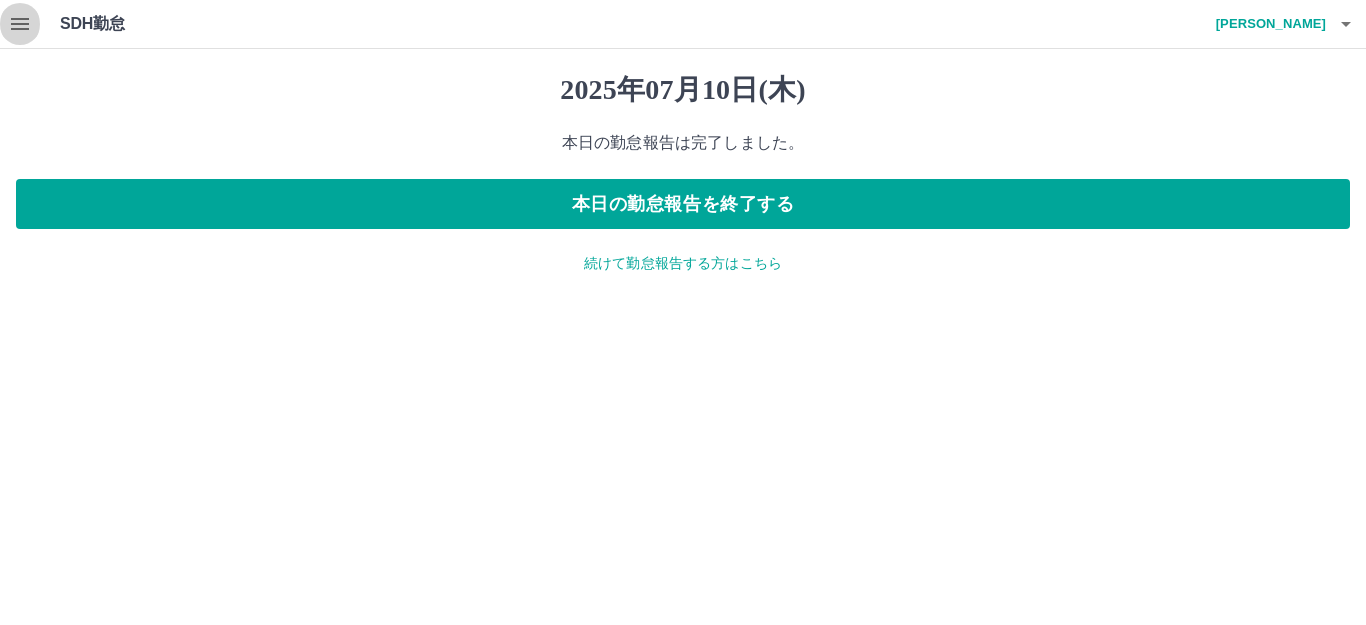 click 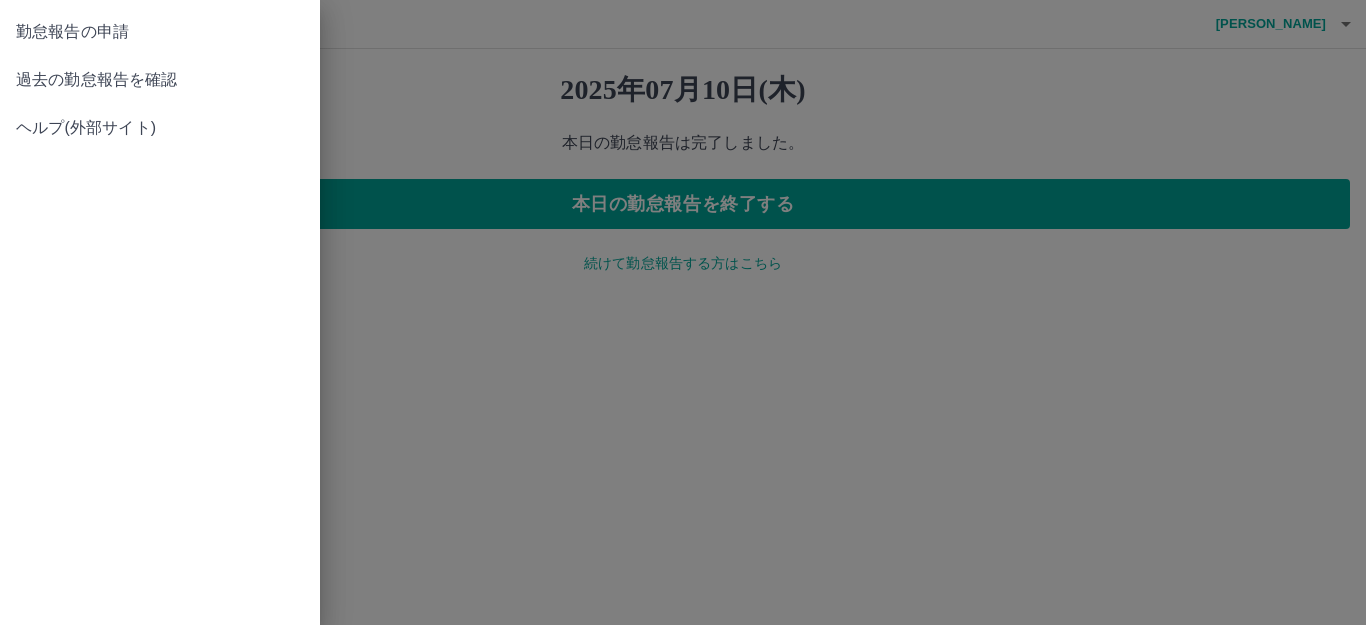 click at bounding box center (683, 312) 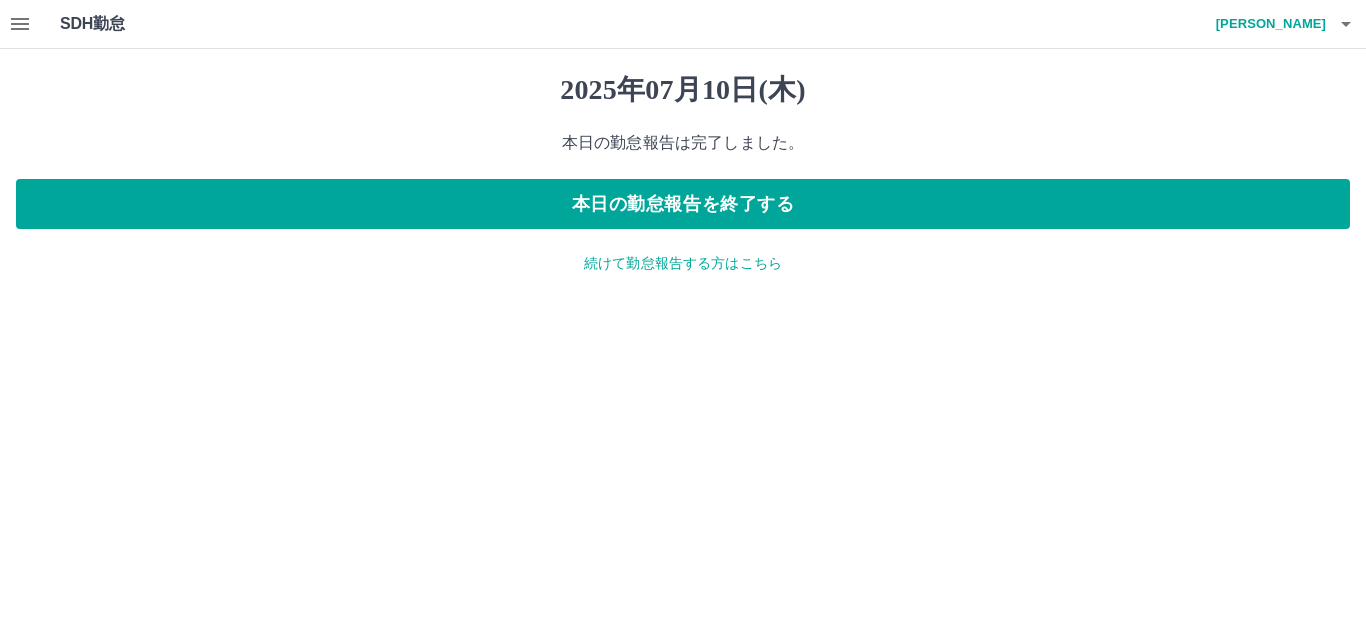 click on "続けて勤怠報告する方はこちら" at bounding box center (683, 263) 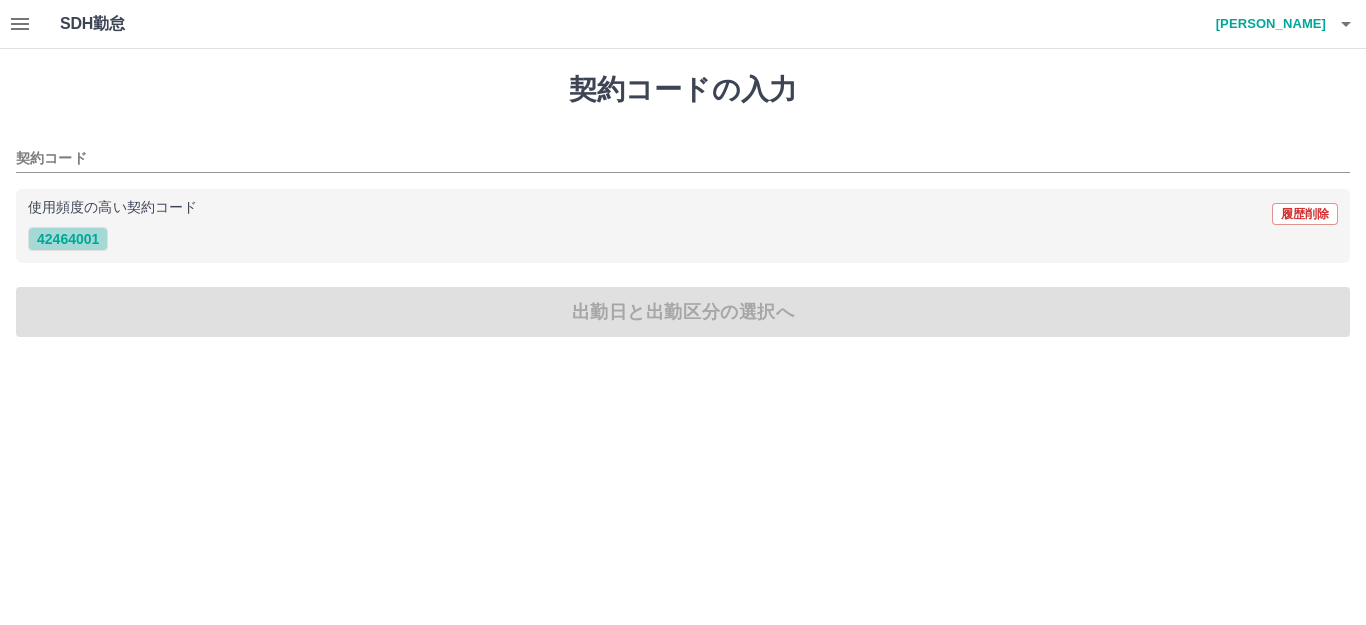 click on "42464001" at bounding box center (68, 239) 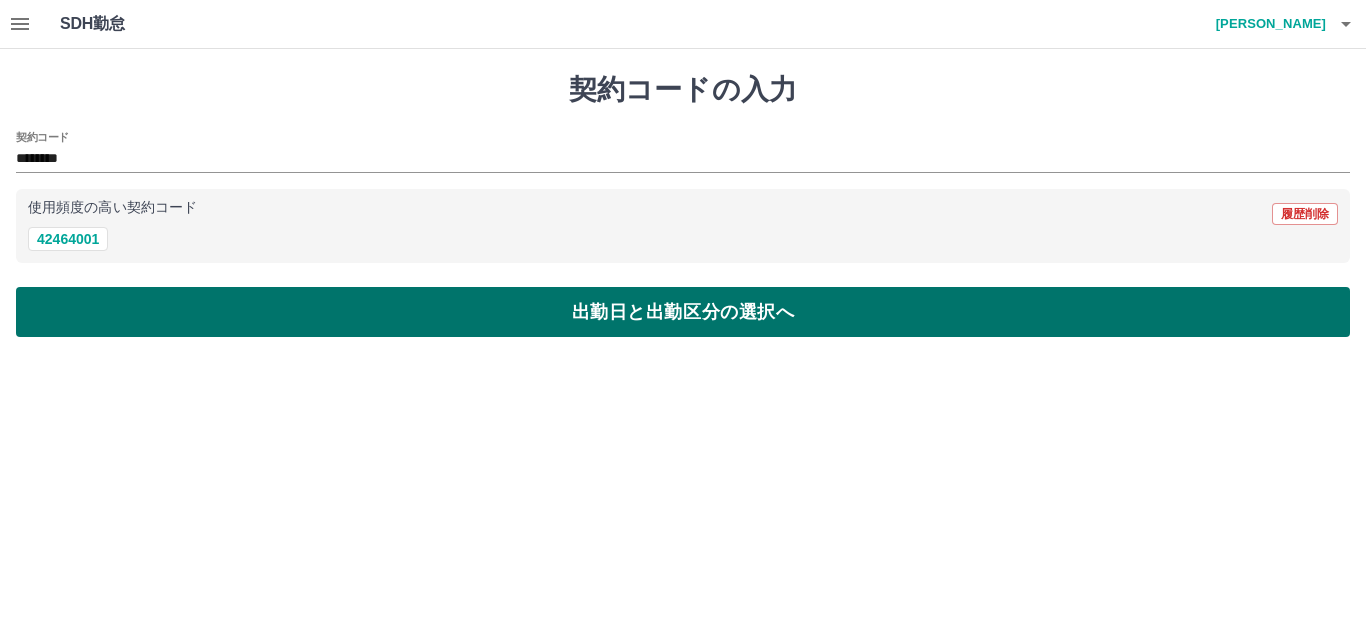 click on "出勤日と出勤区分の選択へ" at bounding box center (683, 312) 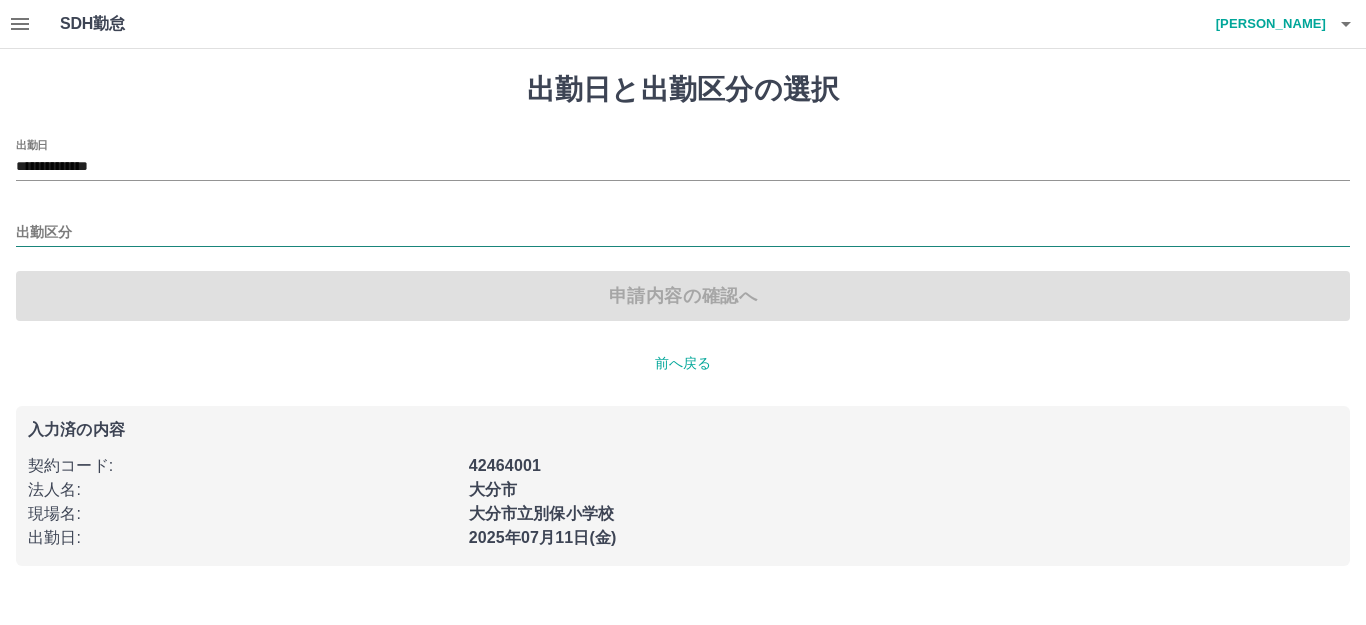 click on "出勤区分" at bounding box center (683, 233) 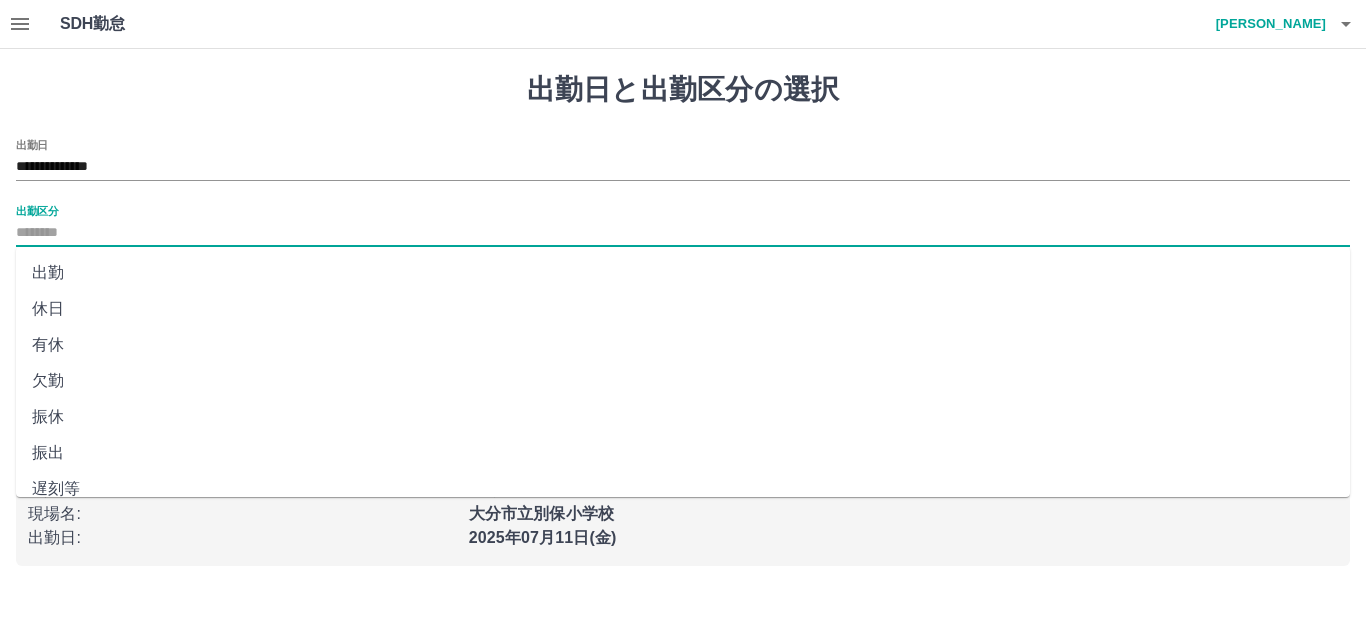 click on "出勤" at bounding box center (683, 273) 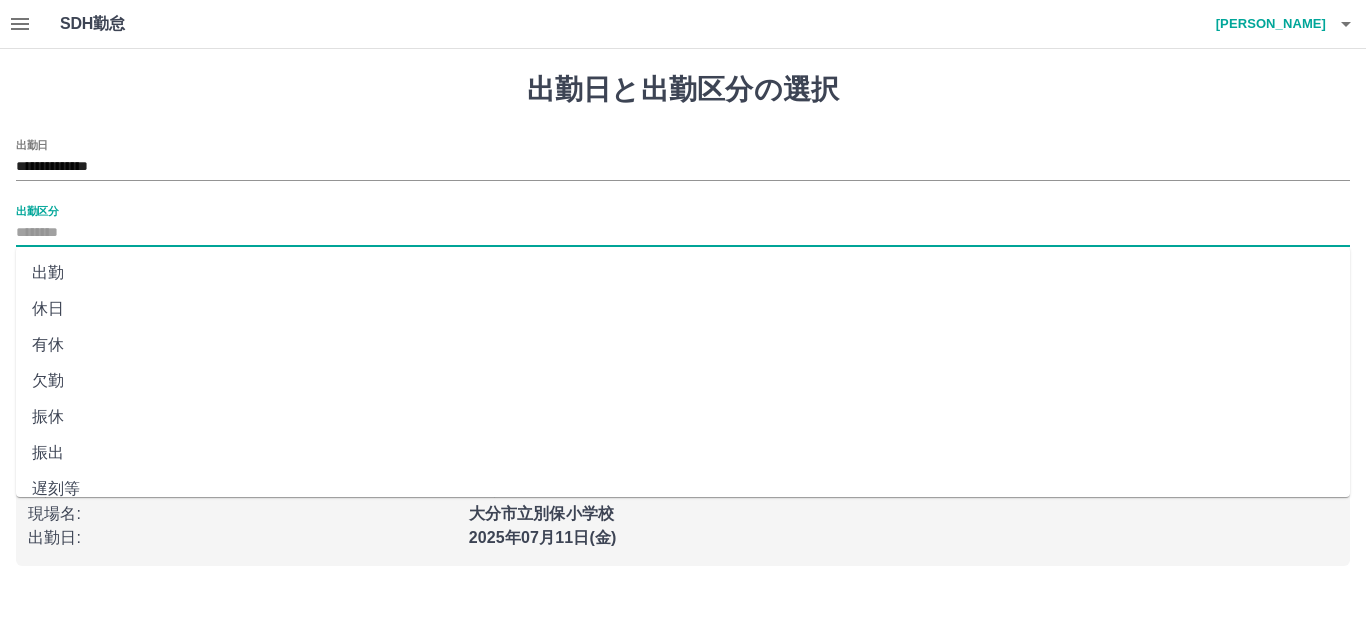 type on "**" 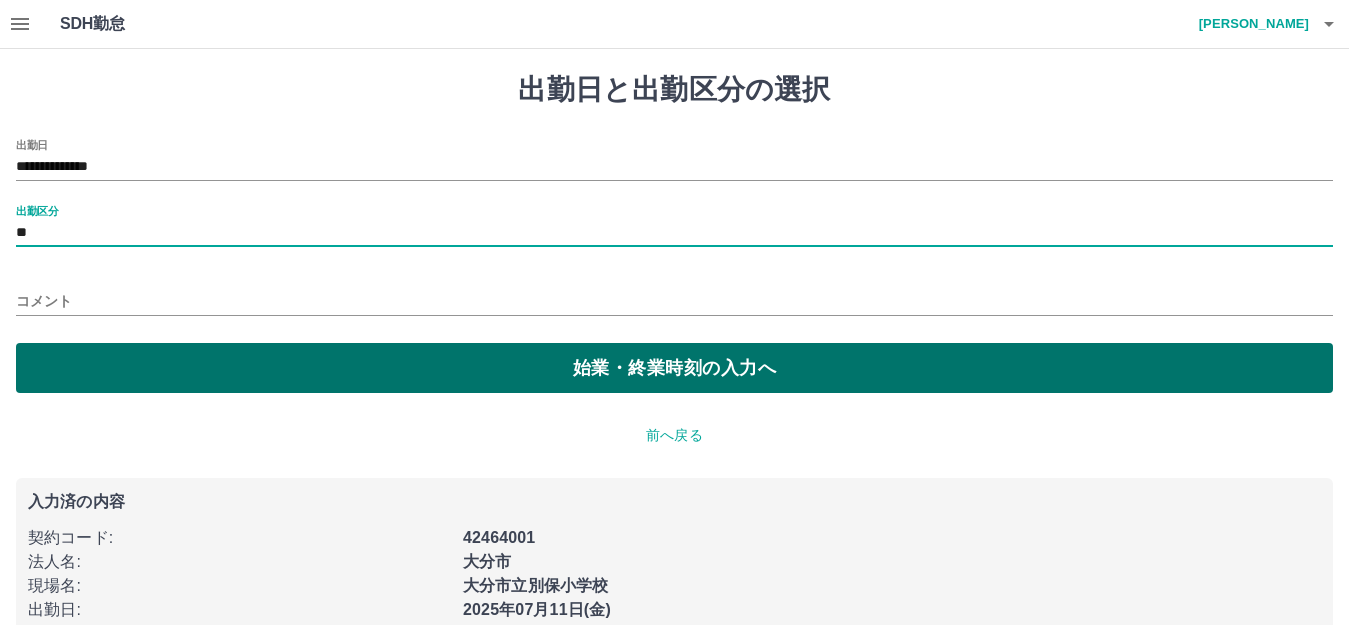 click on "始業・終業時刻の入力へ" at bounding box center [674, 368] 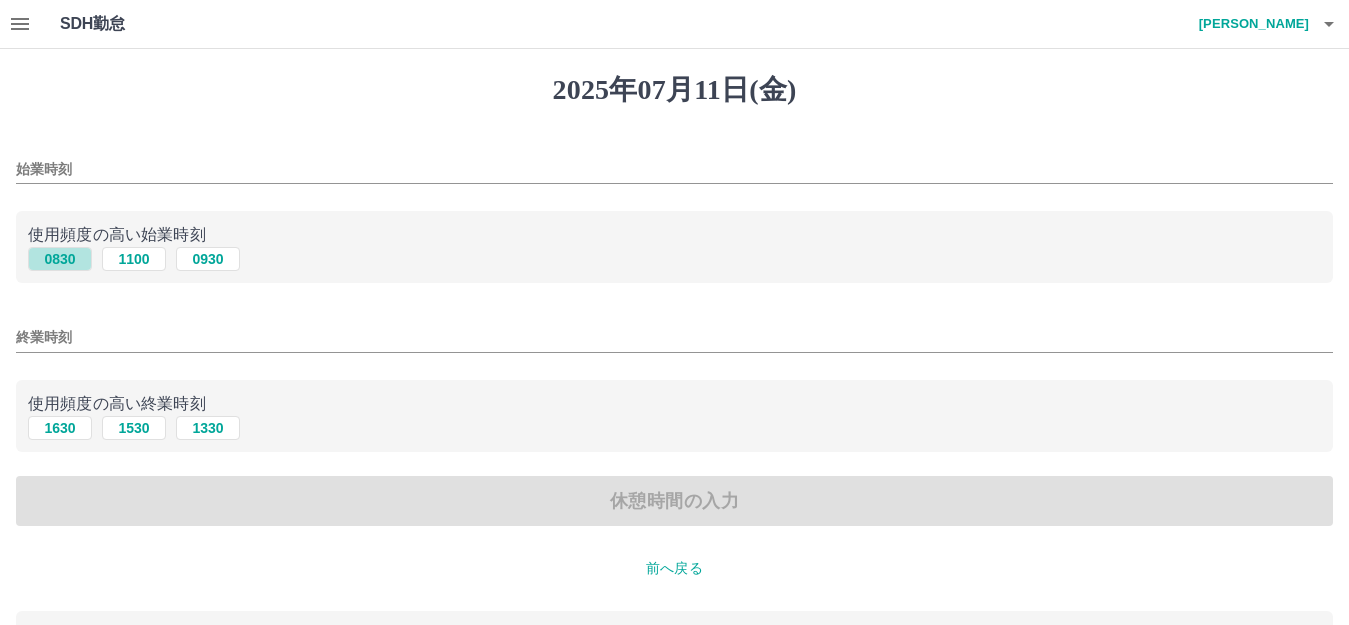 drag, startPoint x: 79, startPoint y: 255, endPoint x: 80, endPoint y: 276, distance: 21.023796 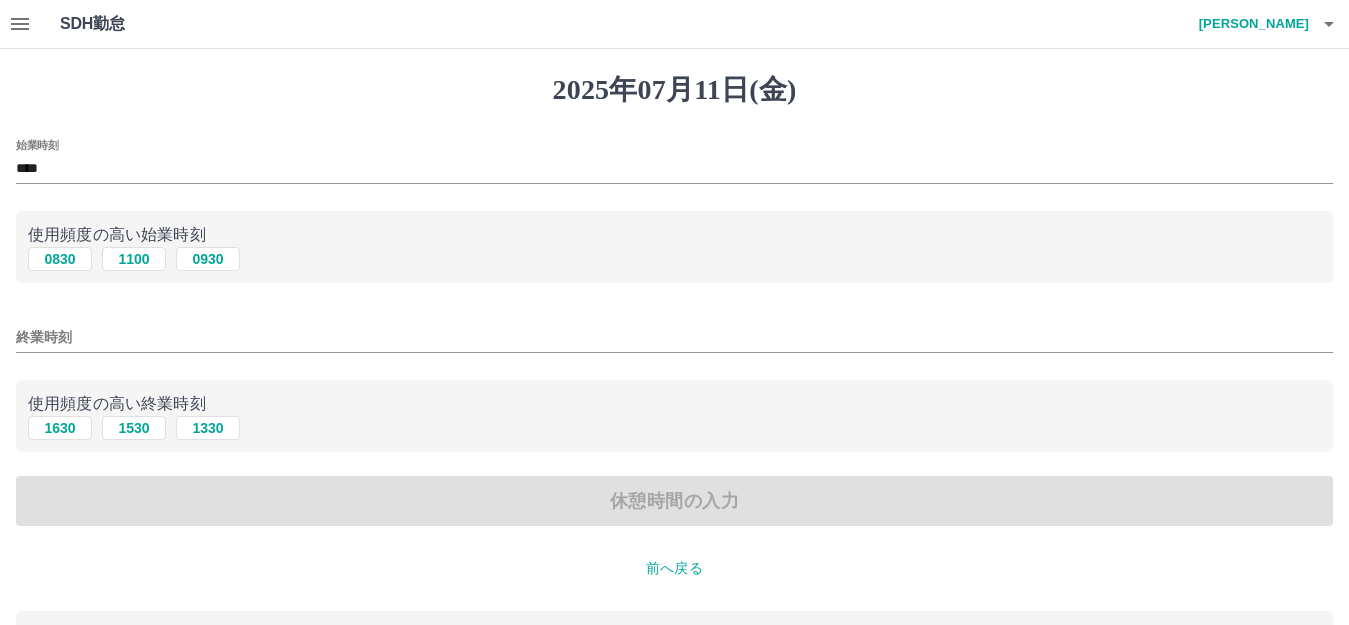 drag, startPoint x: 72, startPoint y: 430, endPoint x: 96, endPoint y: 432, distance: 24.083189 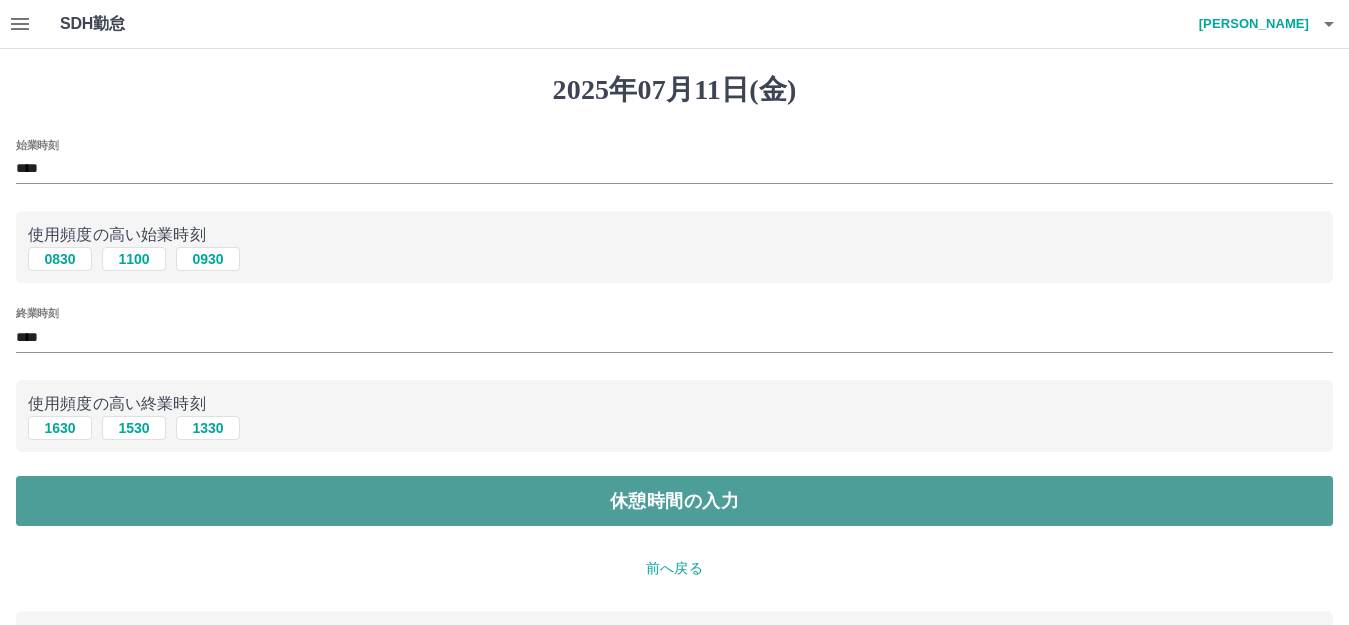 click on "休憩時間の入力" at bounding box center (674, 501) 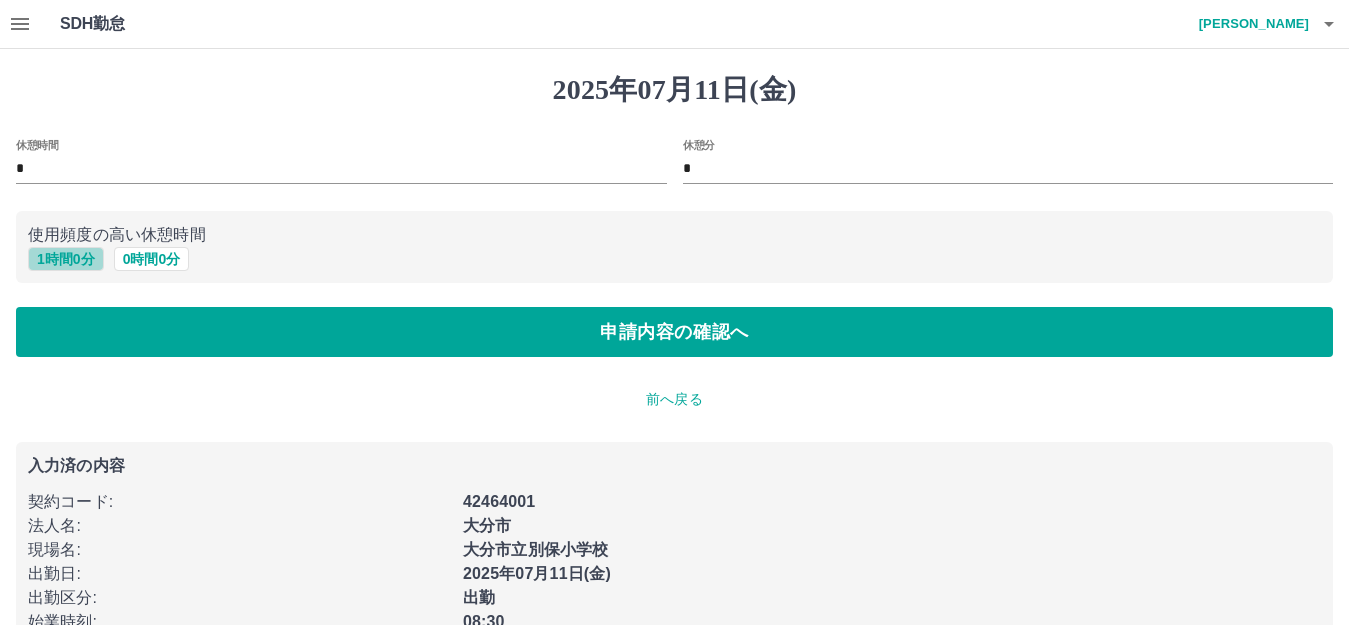 click on "1 時間 0 分" at bounding box center [66, 259] 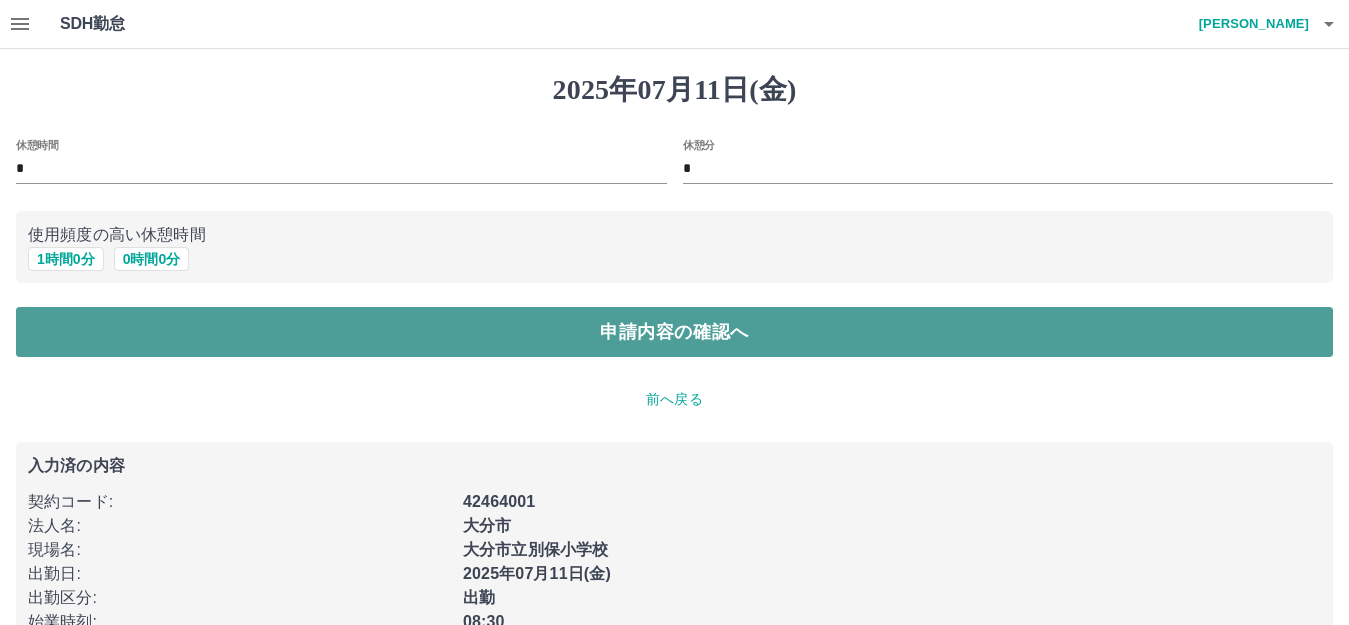 click on "申請内容の確認へ" at bounding box center (674, 332) 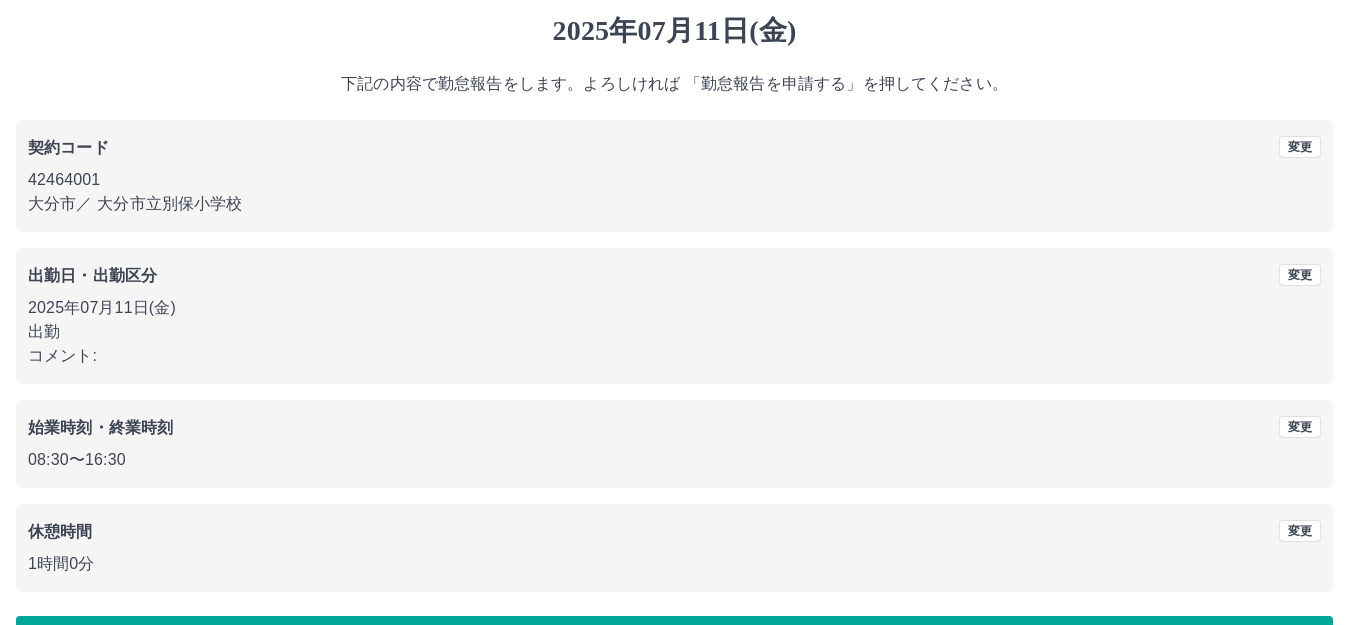 scroll, scrollTop: 124, scrollLeft: 0, axis: vertical 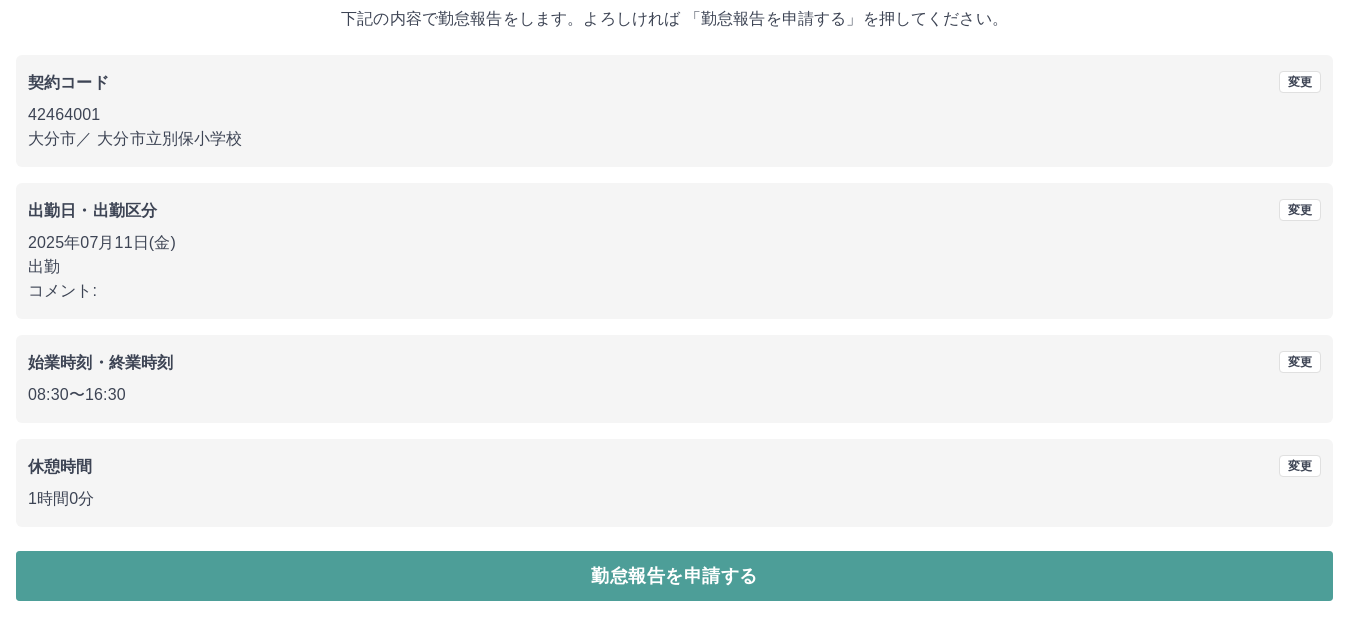 click on "勤怠報告を申請する" at bounding box center [674, 576] 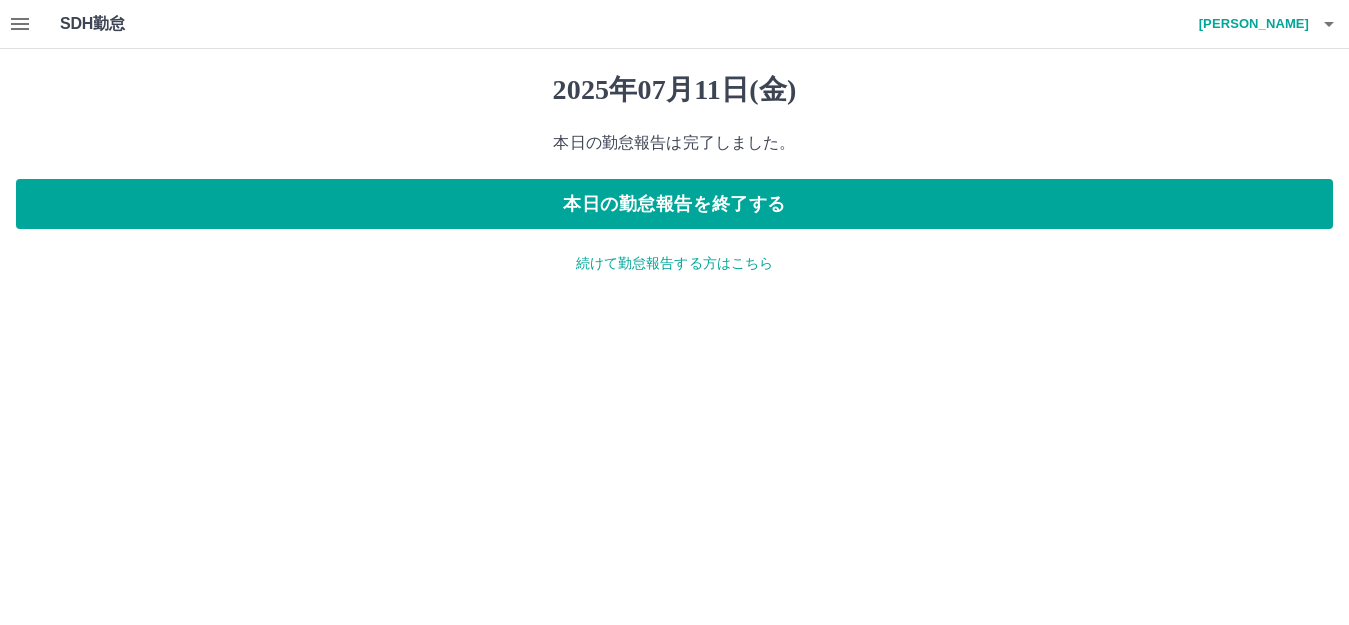 scroll, scrollTop: 0, scrollLeft: 0, axis: both 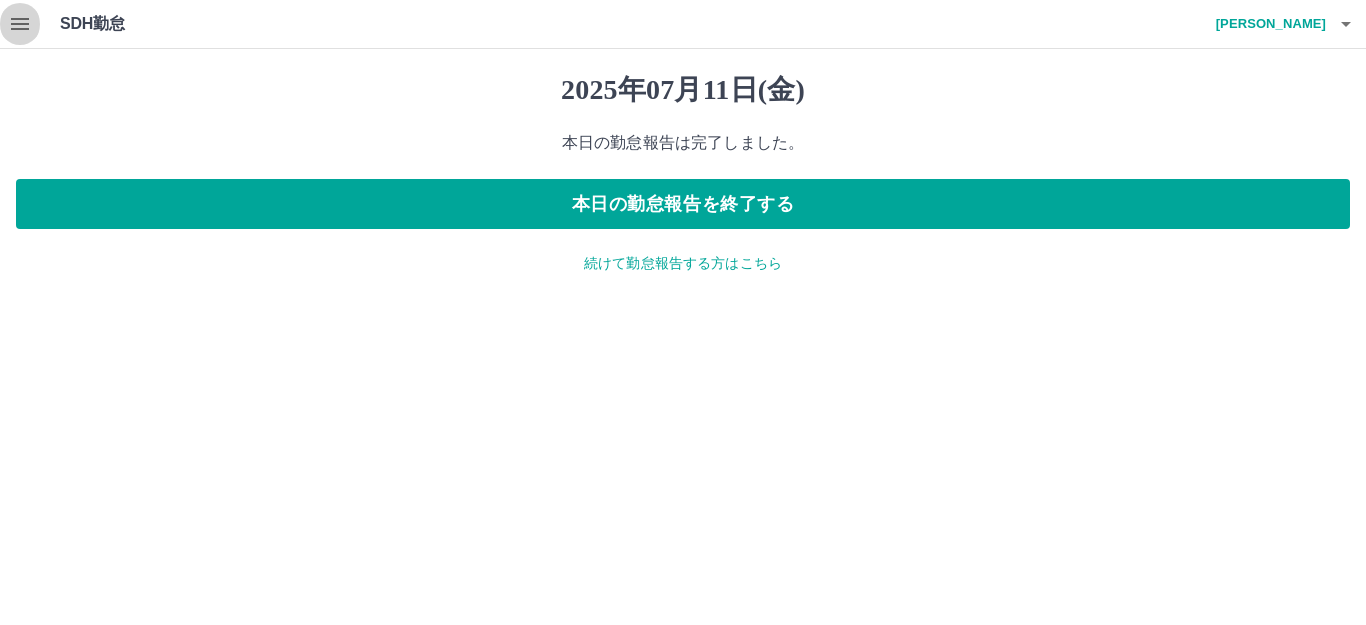 click 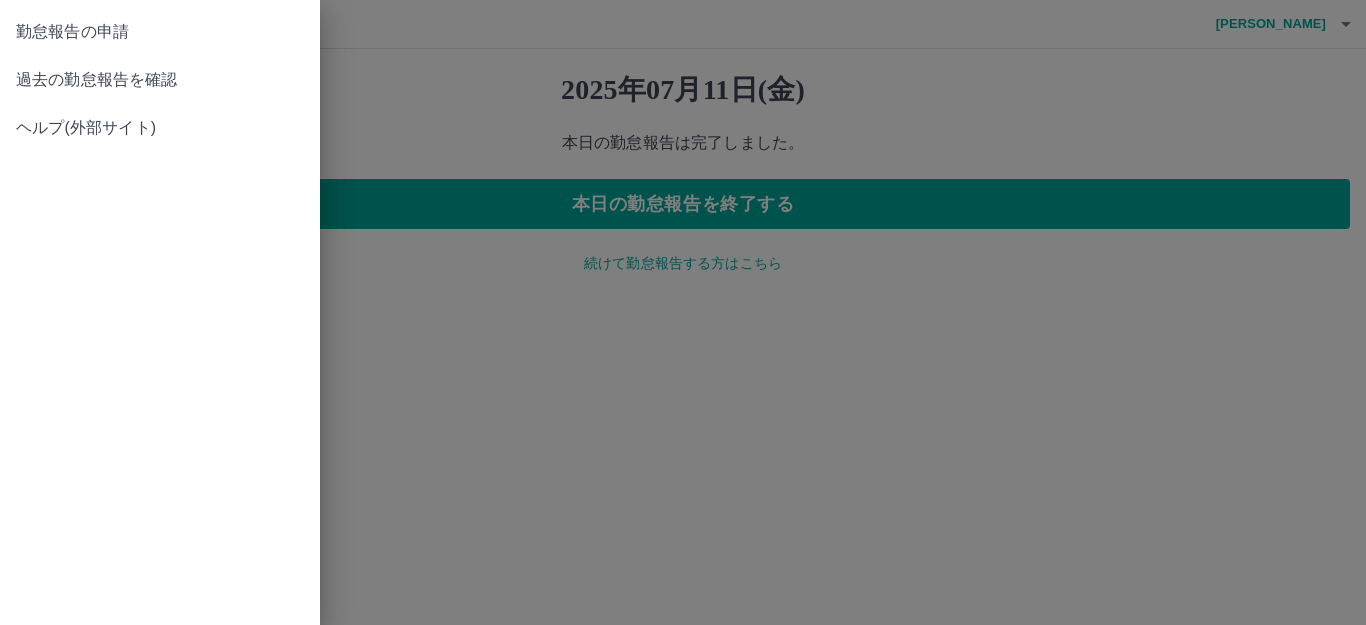 click on "過去の勤怠報告を確認" at bounding box center [160, 80] 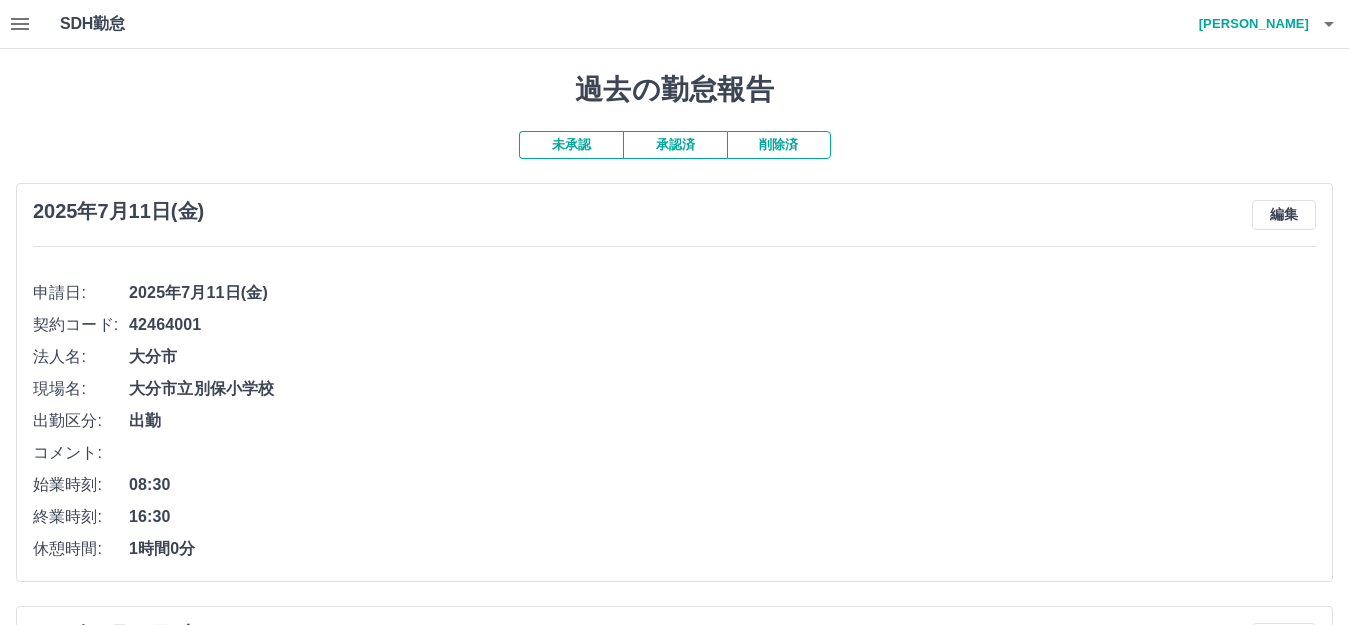 click on "承認済" at bounding box center (675, 145) 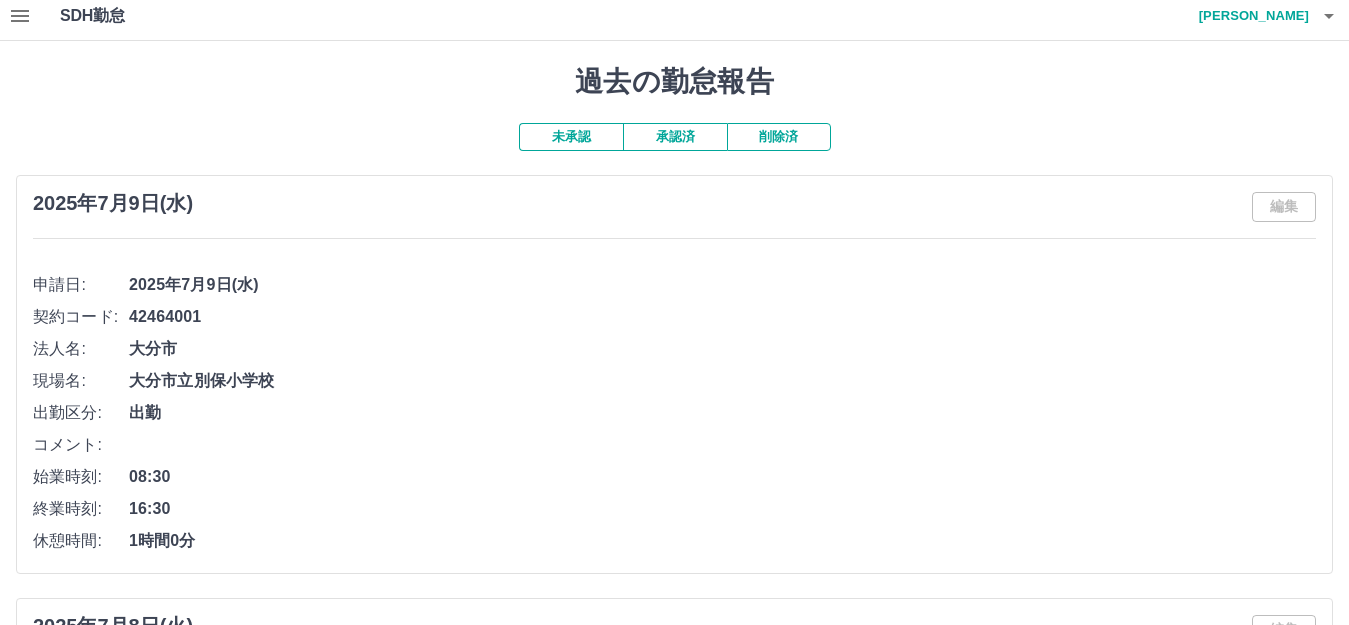 scroll, scrollTop: 0, scrollLeft: 0, axis: both 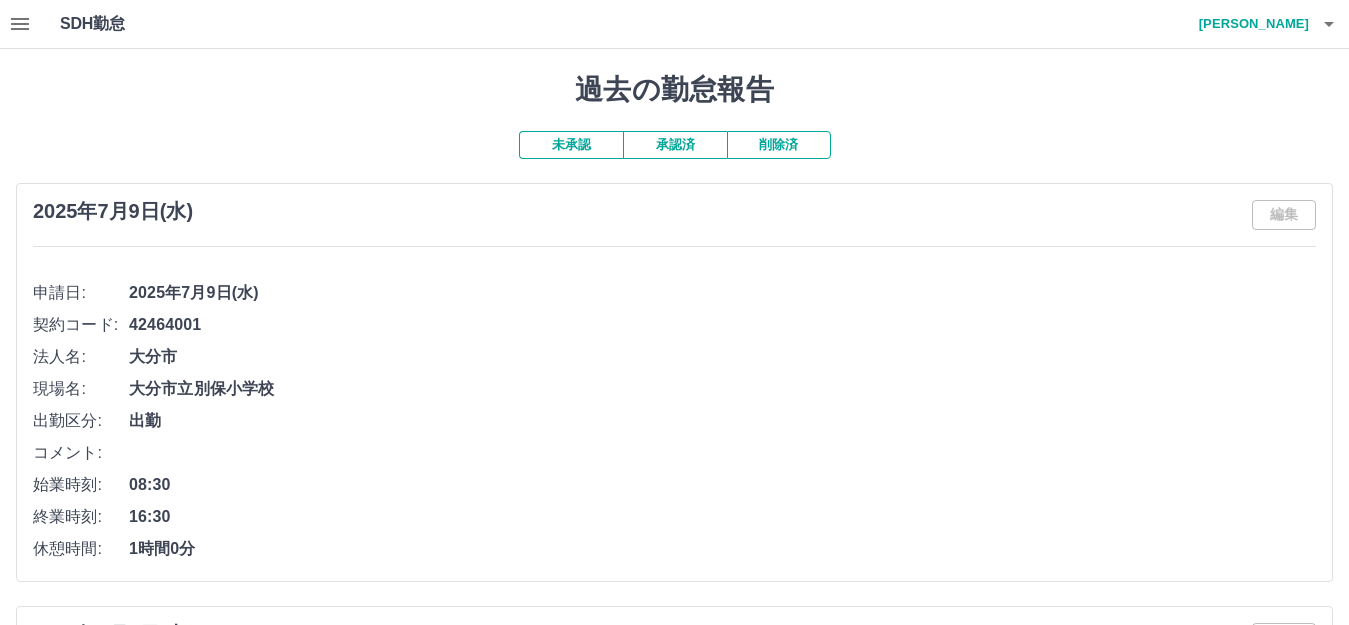 click on "未承認" at bounding box center [571, 145] 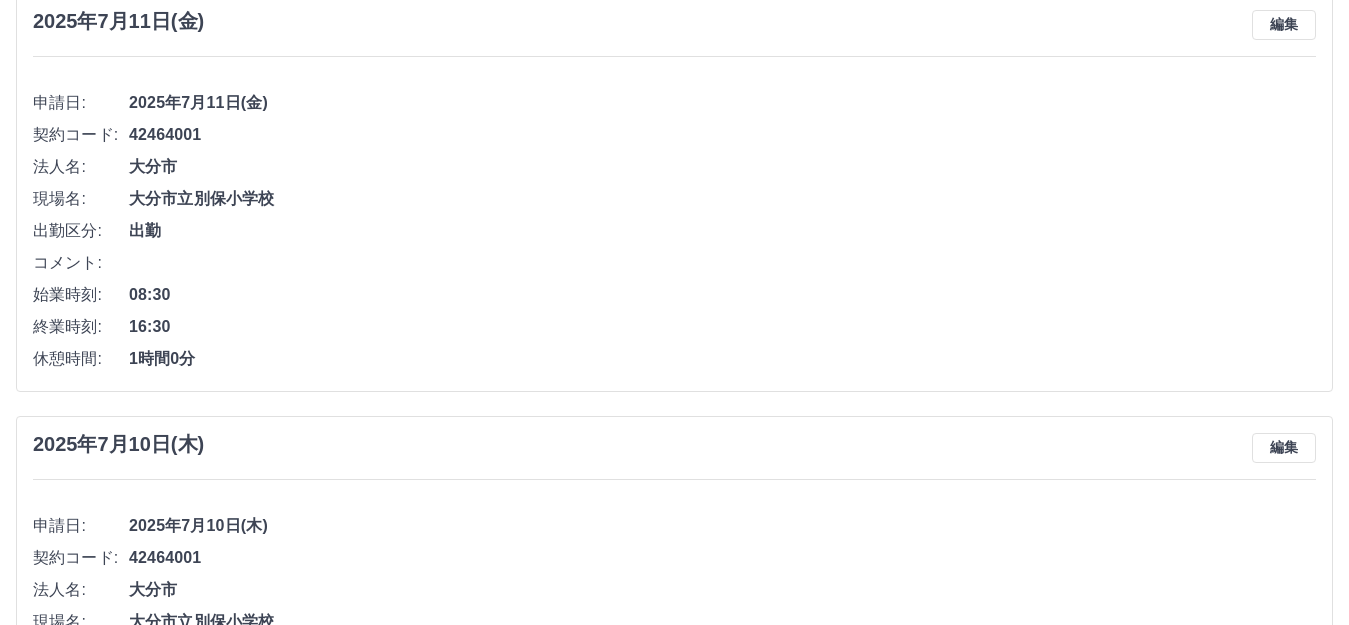 scroll, scrollTop: 0, scrollLeft: 0, axis: both 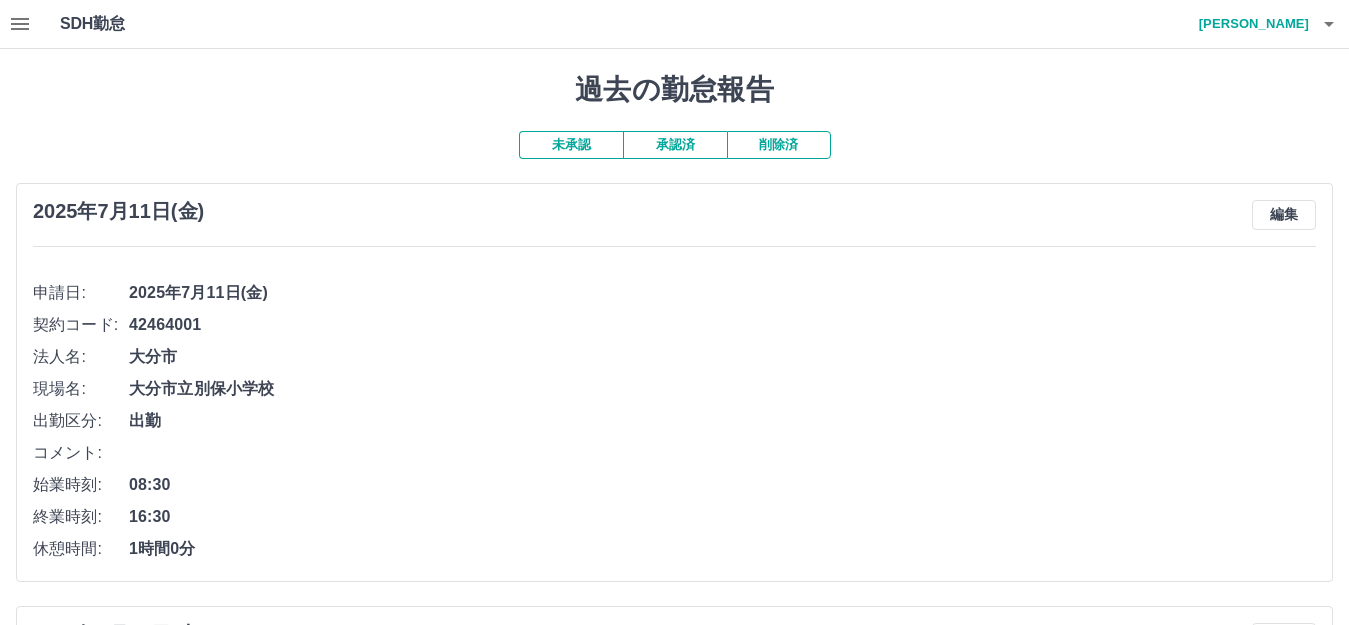 click on "未承認" at bounding box center (571, 145) 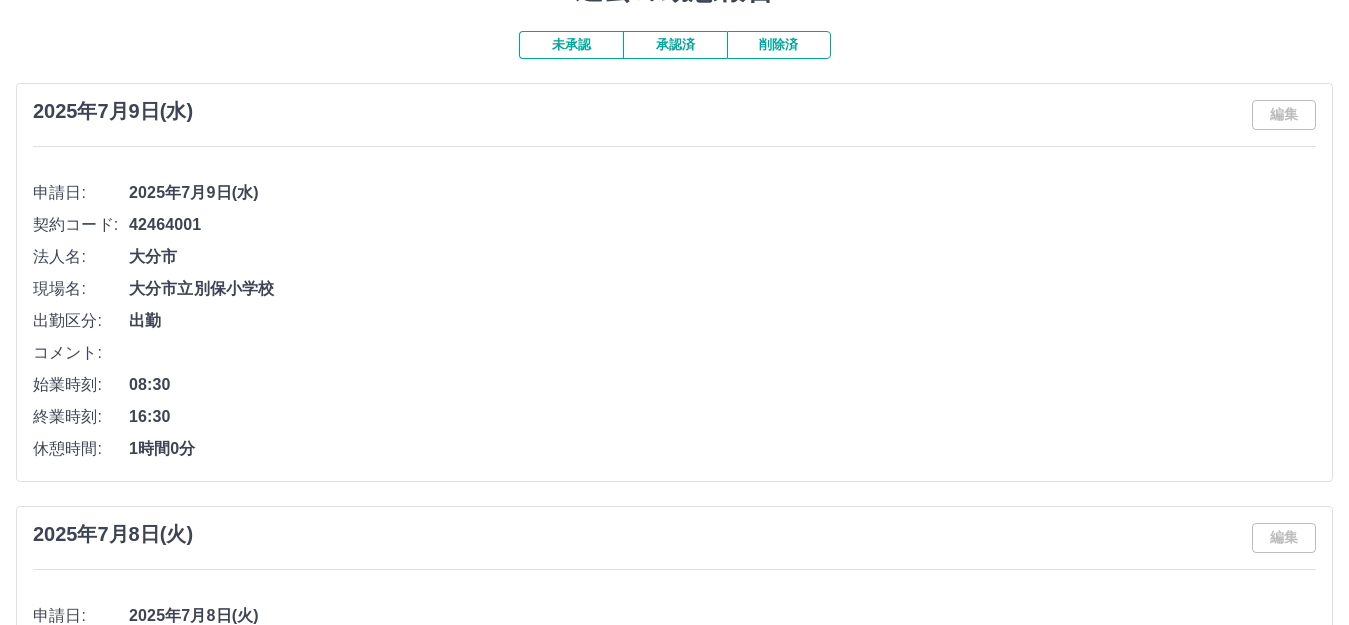 scroll, scrollTop: 0, scrollLeft: 0, axis: both 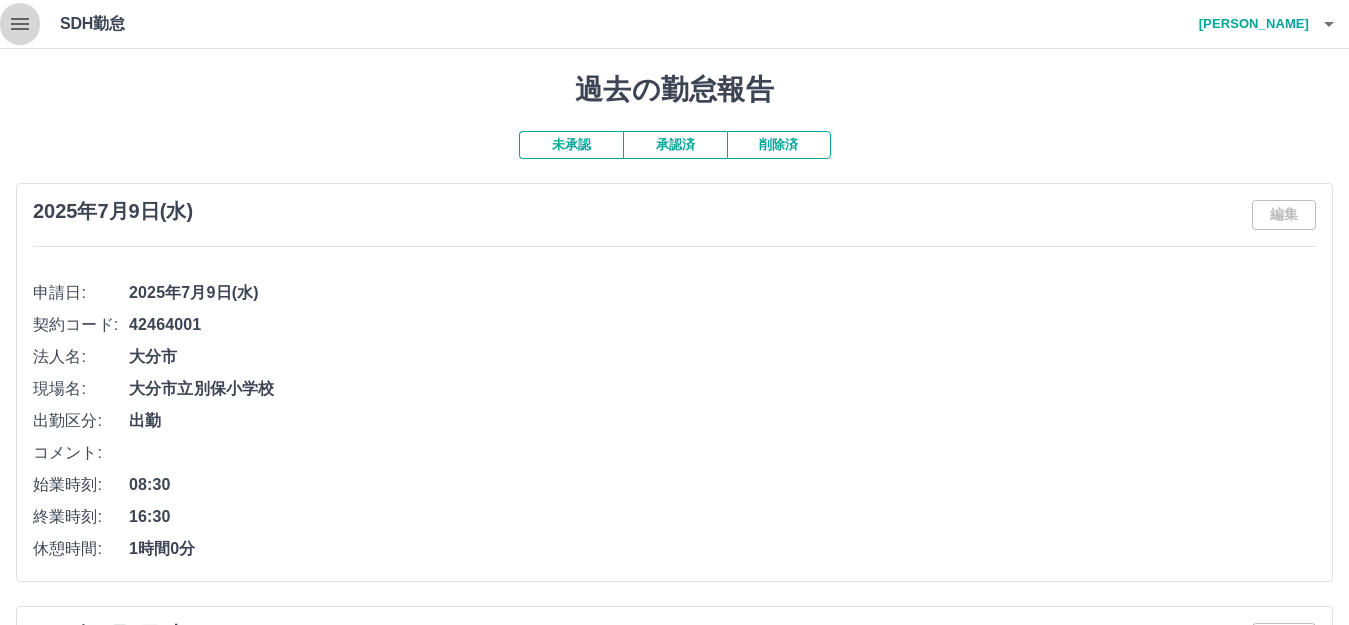 click 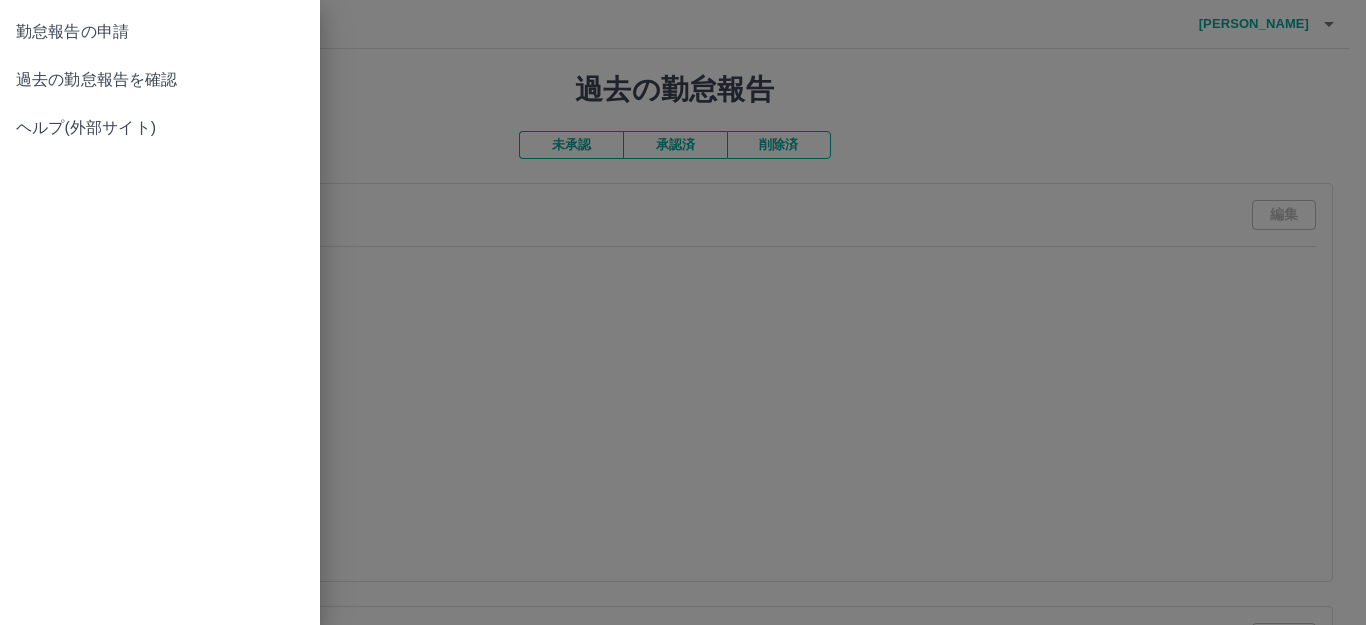 click on "勤怠報告の申請" at bounding box center (160, 32) 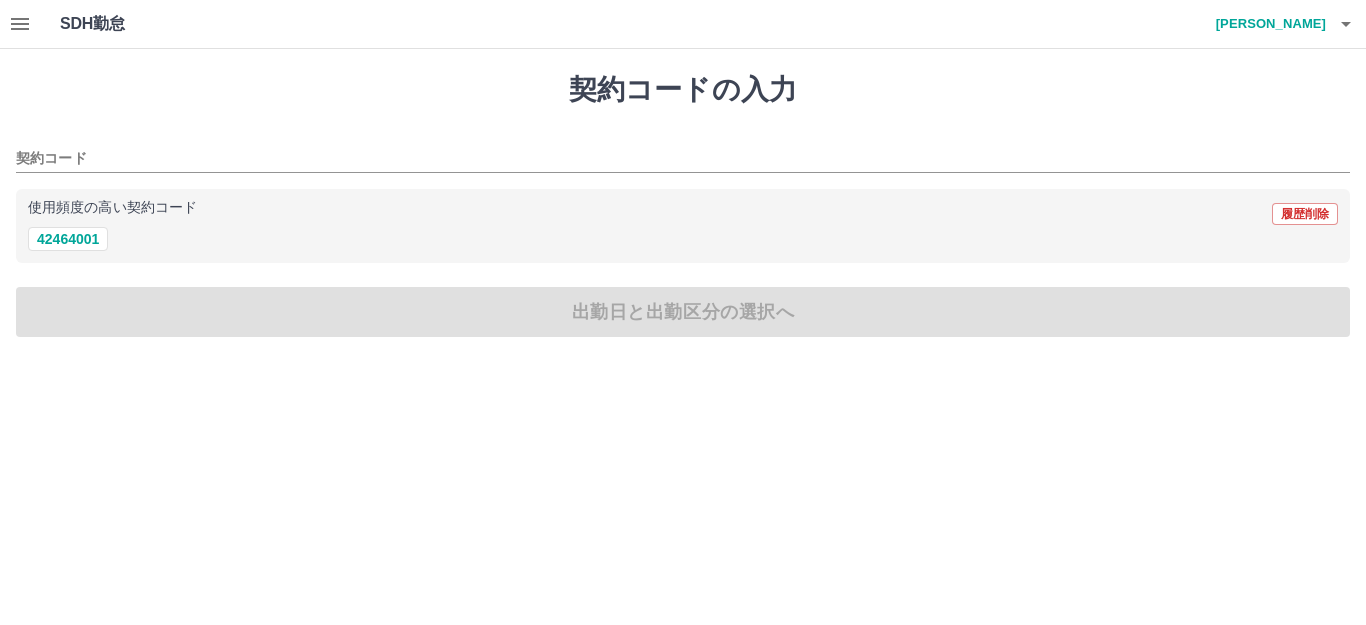 click on "使用頻度の高い契約コード 履歴削除" at bounding box center [683, 214] 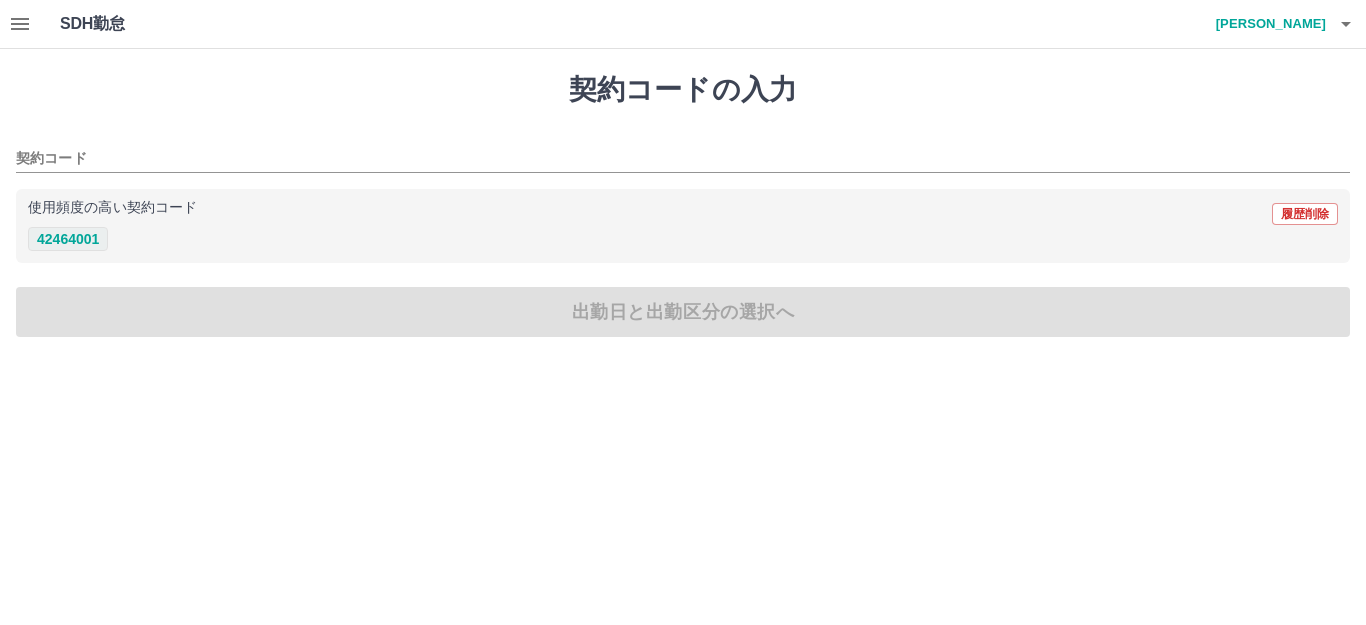 click on "42464001" at bounding box center (68, 239) 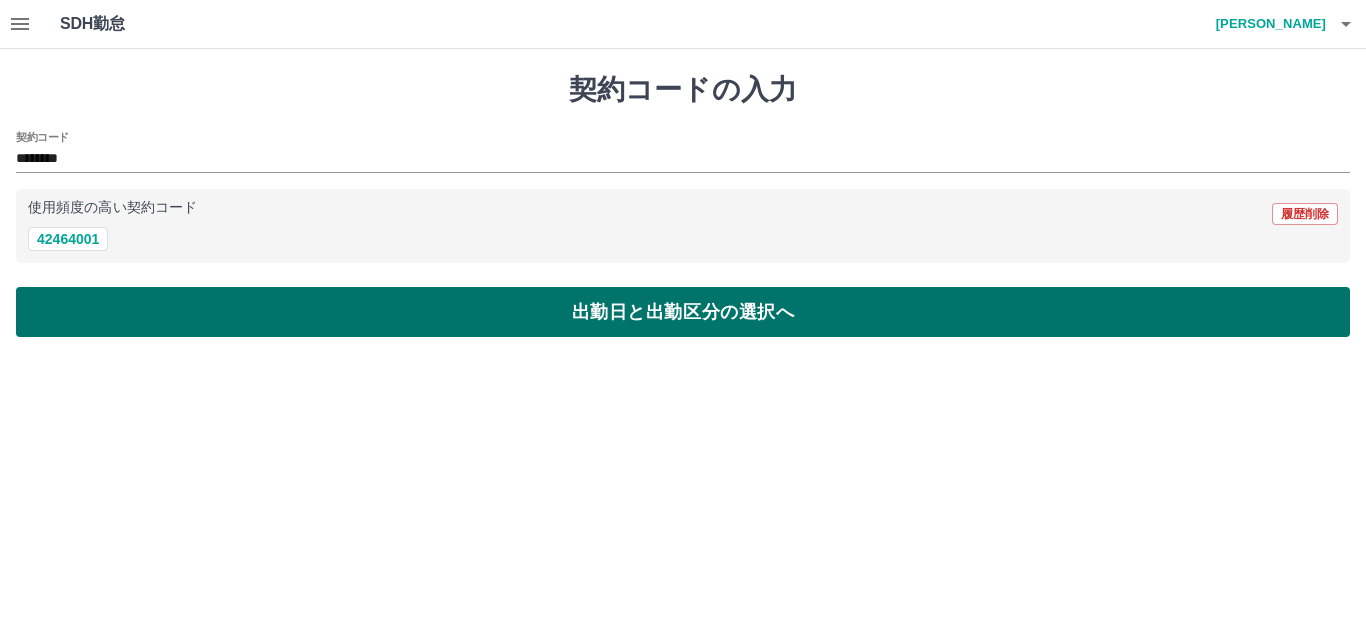 click on "出勤日と出勤区分の選択へ" at bounding box center [683, 312] 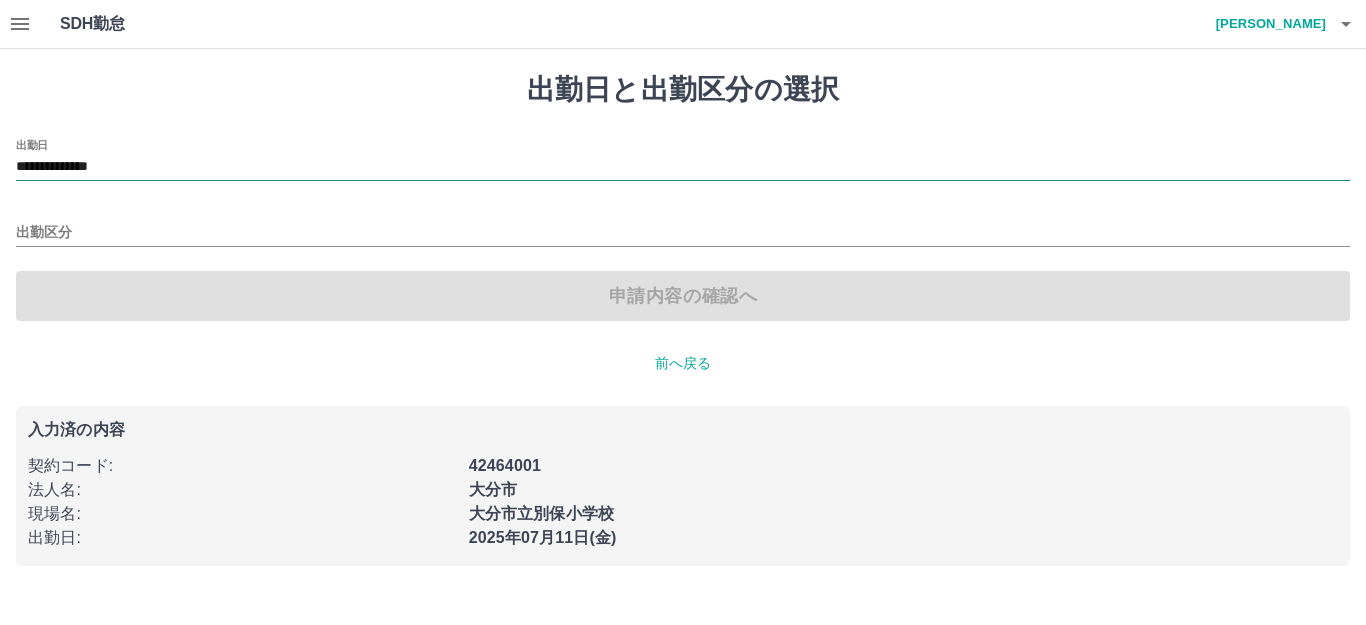 click on "**********" at bounding box center (683, 167) 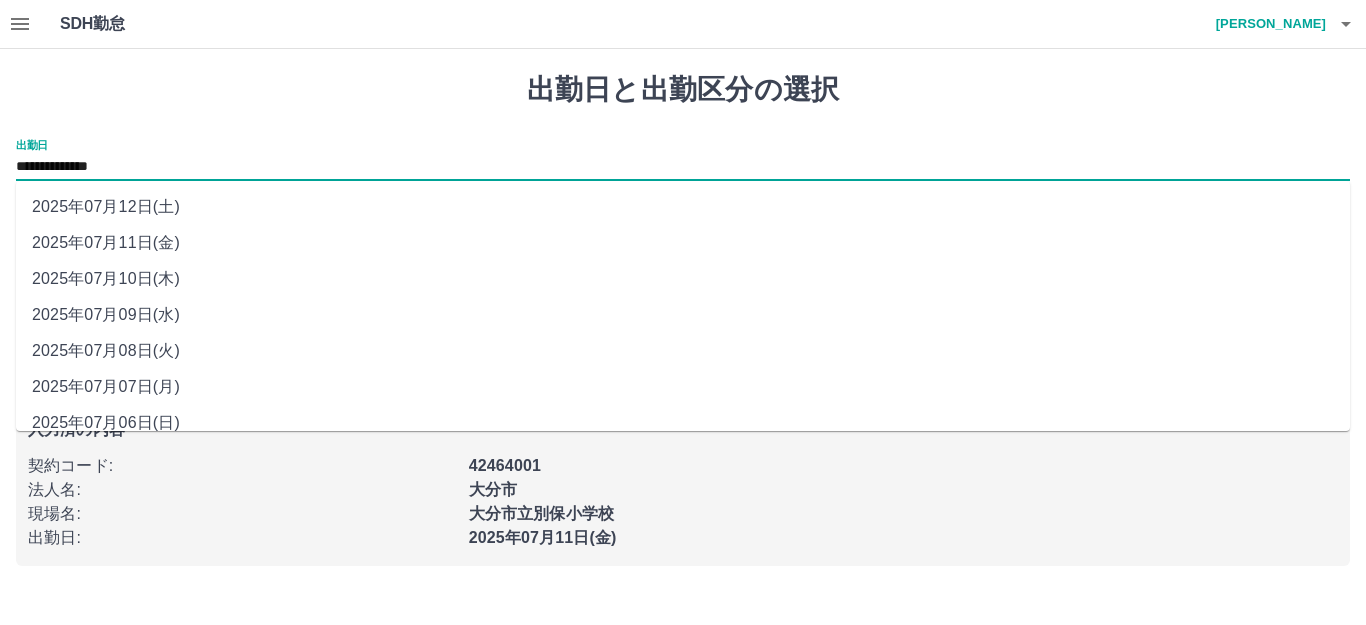 click on "2025年07月12日(土)" at bounding box center [683, 207] 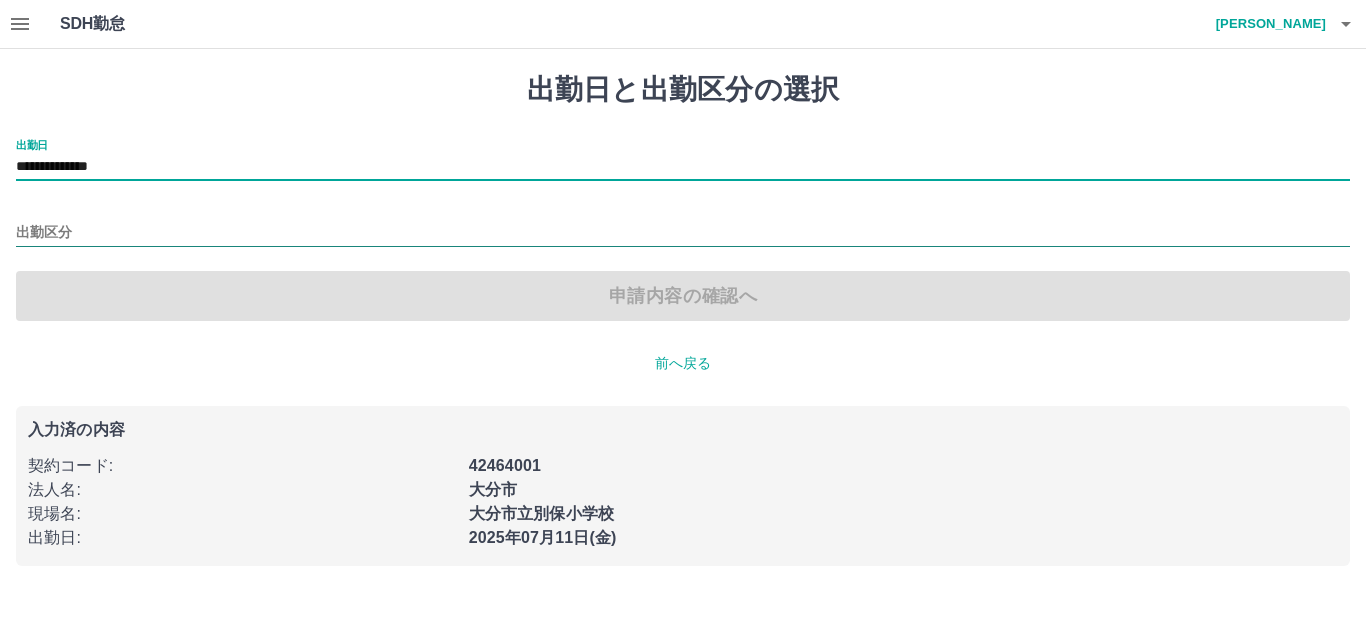 click on "出勤区分" at bounding box center (683, 233) 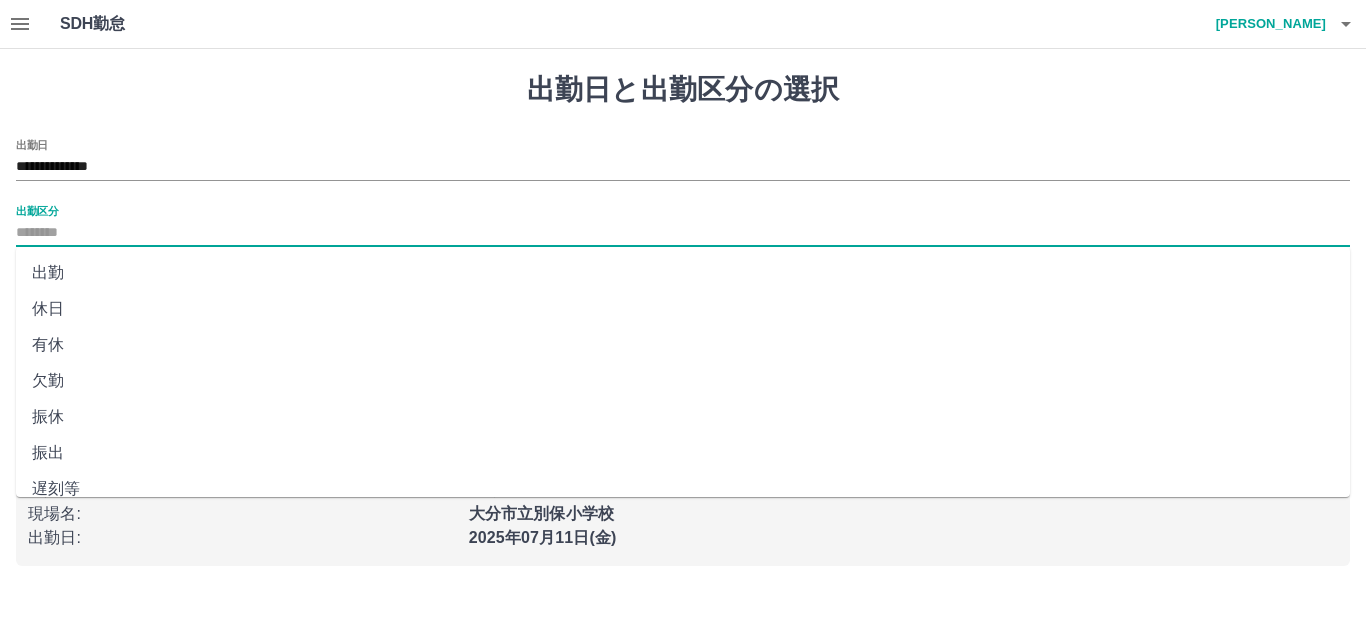 click on "休日" at bounding box center [683, 309] 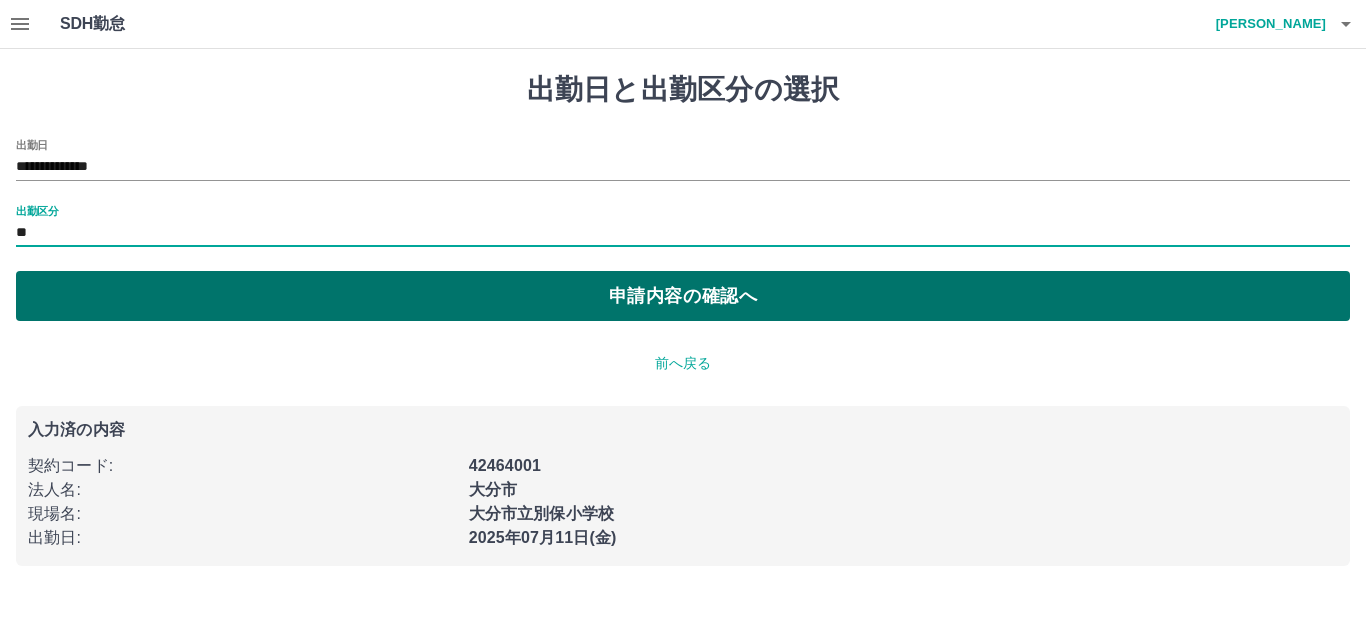 click on "申請内容の確認へ" at bounding box center [683, 296] 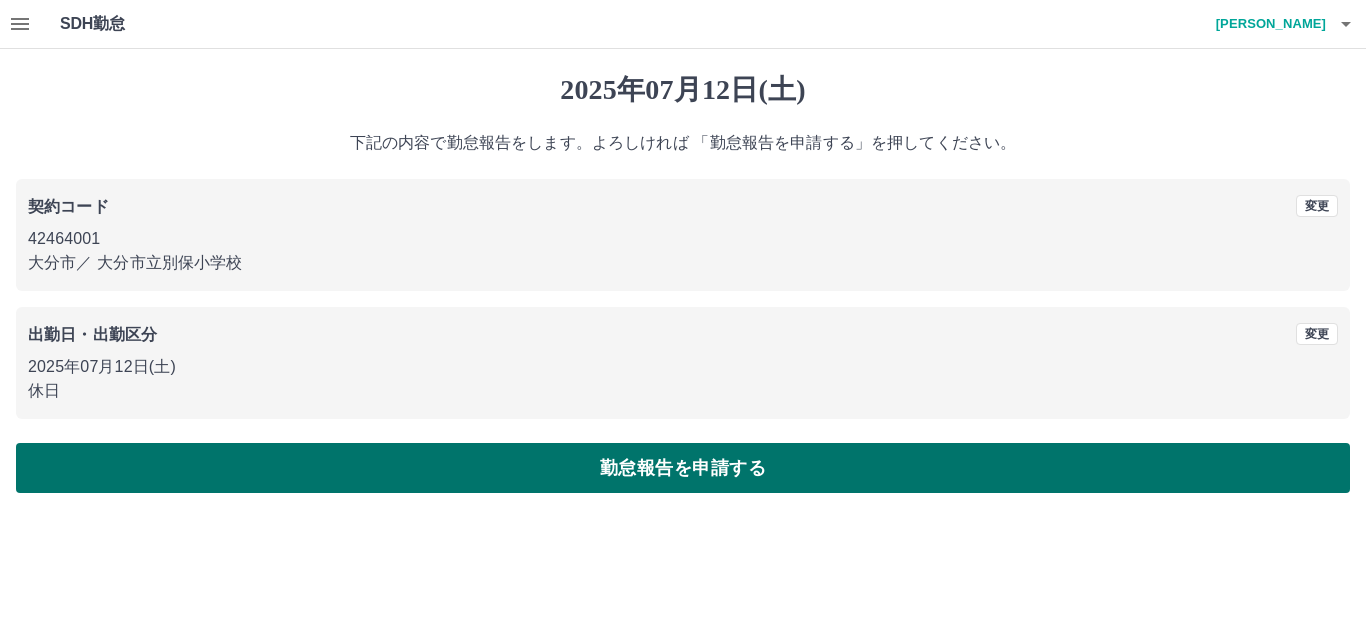 click on "勤怠報告を申請する" at bounding box center [683, 468] 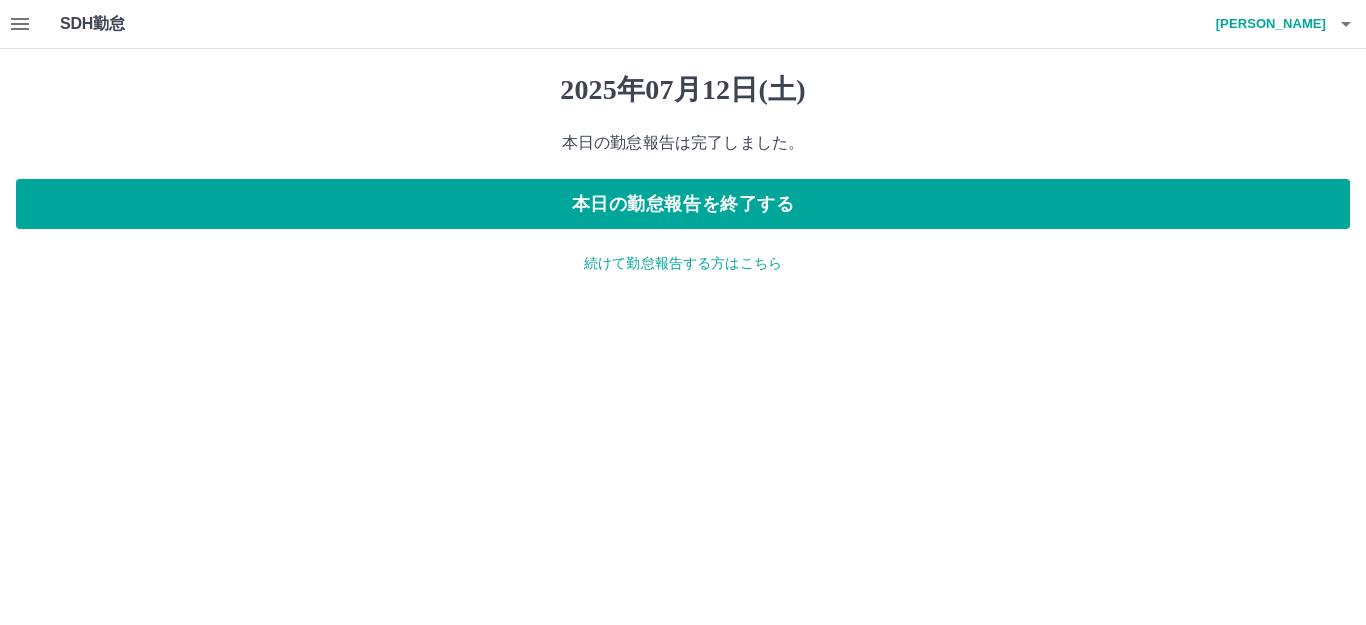 click on "続けて勤怠報告する方はこちら" at bounding box center (683, 263) 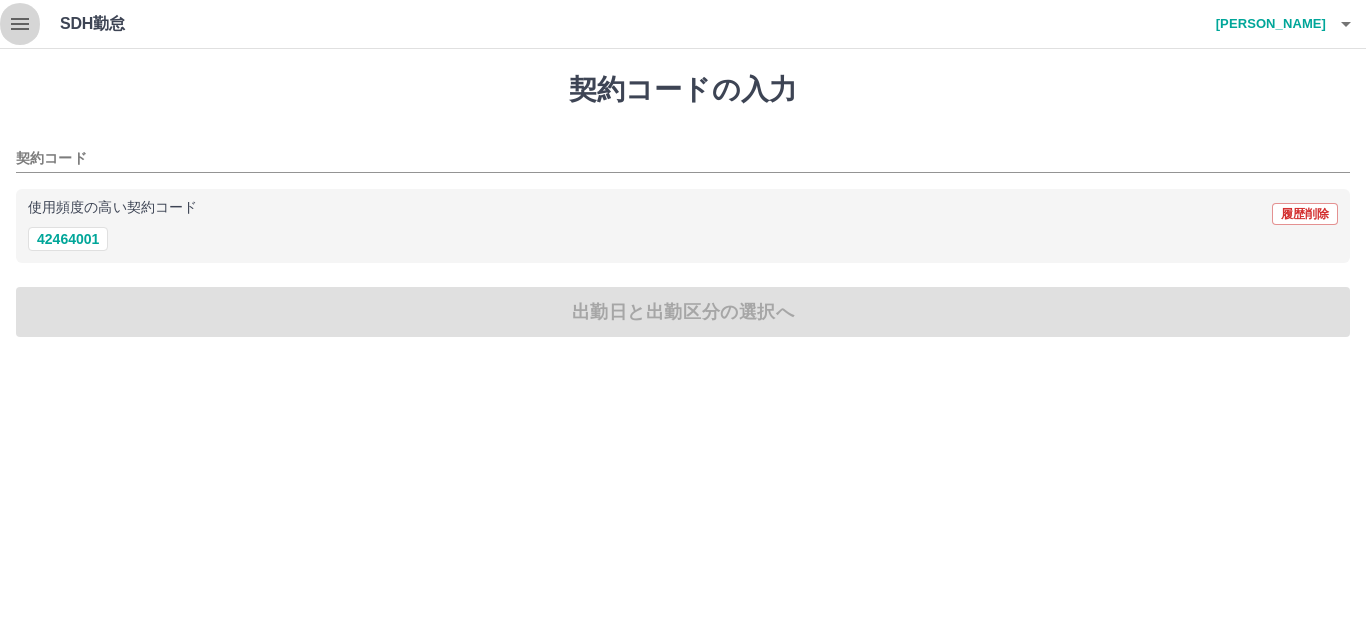 click 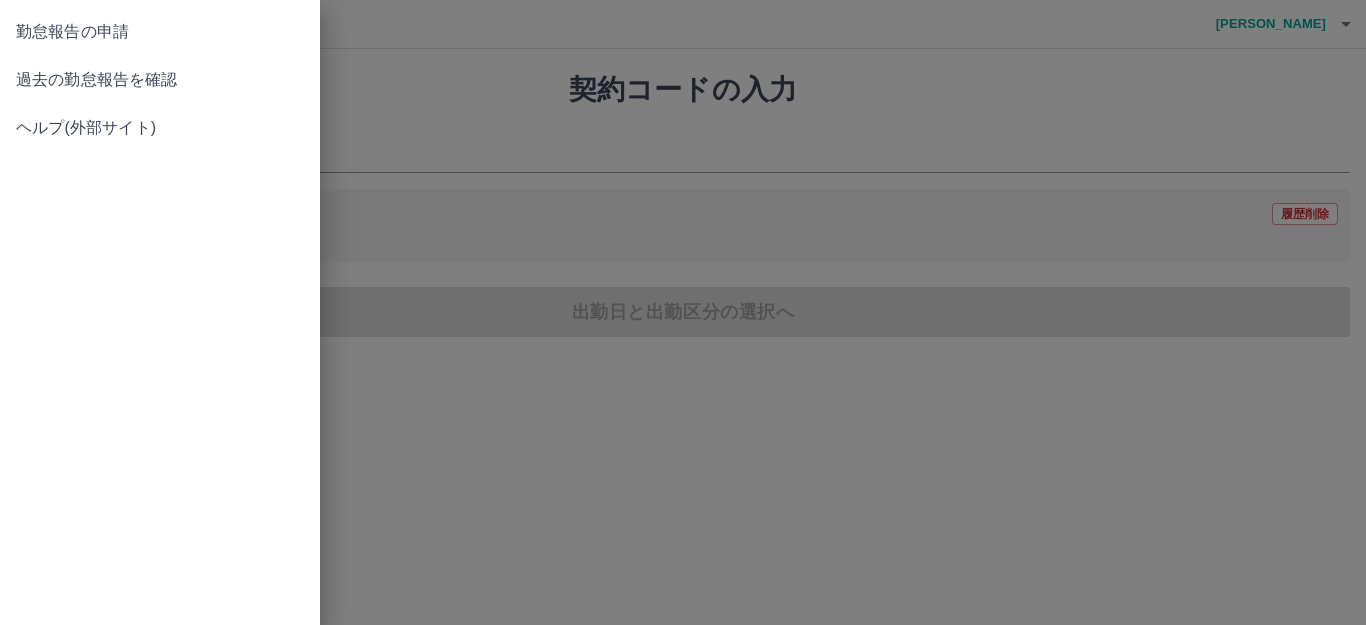 click on "過去の勤怠報告を確認" at bounding box center [160, 80] 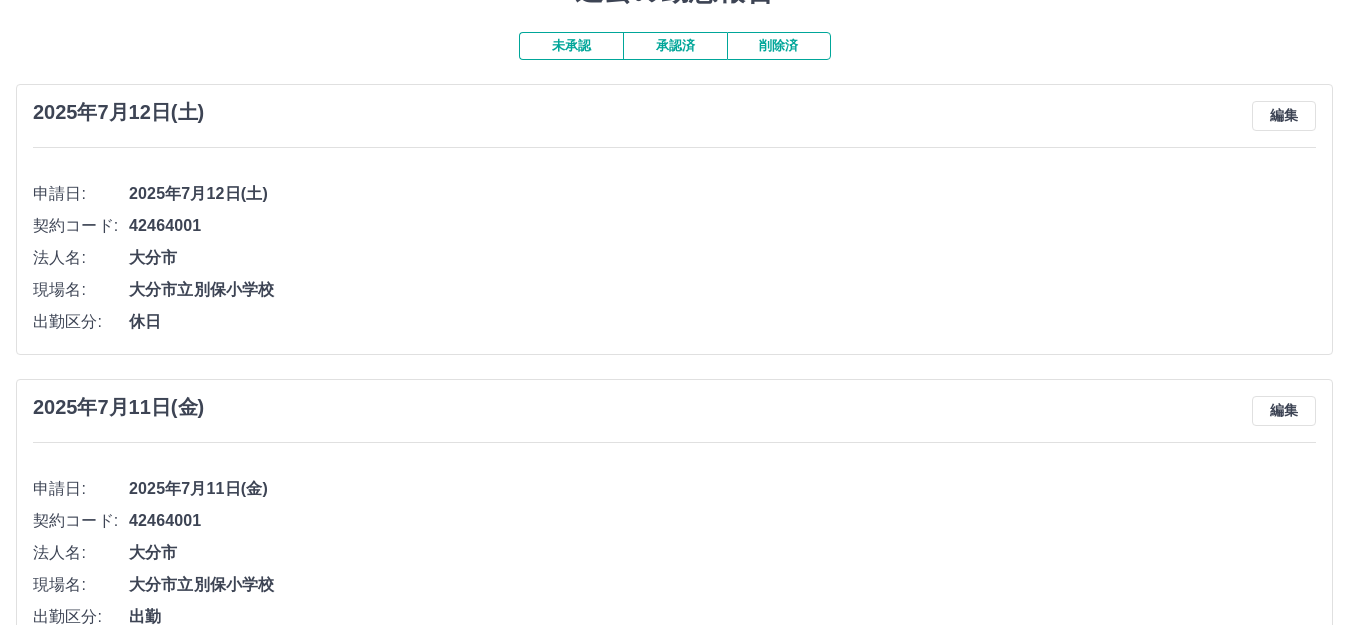 scroll, scrollTop: 0, scrollLeft: 0, axis: both 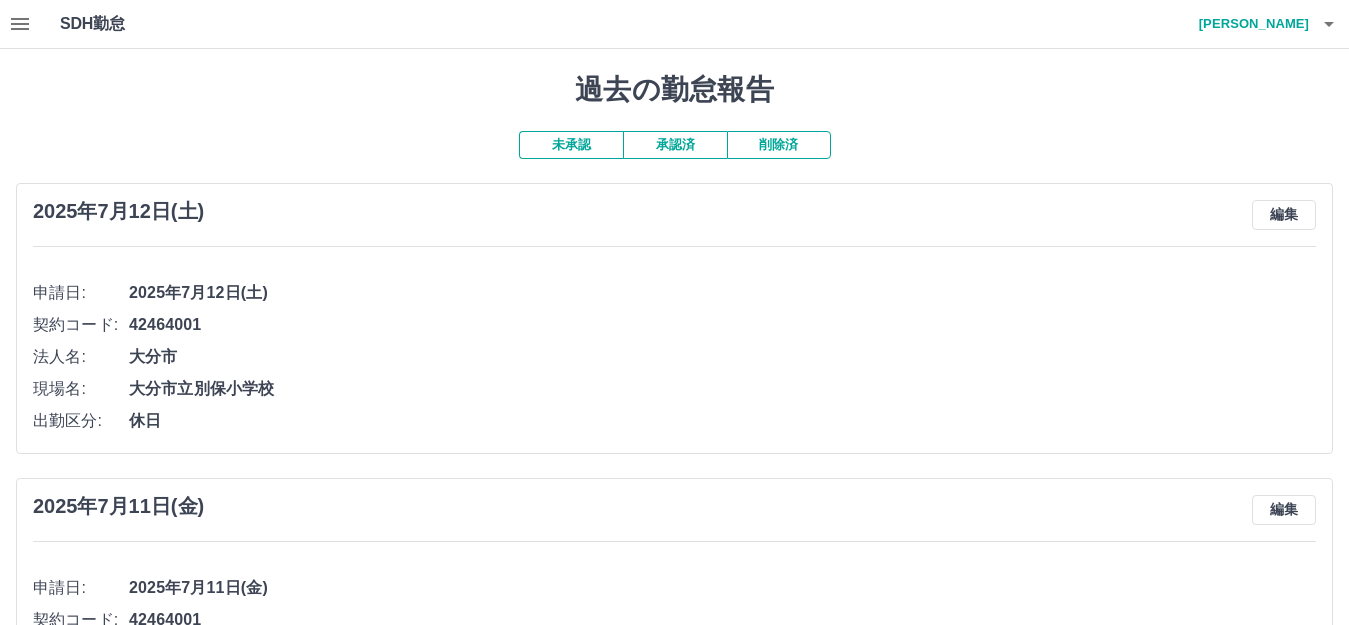 click on "未承認" at bounding box center [571, 145] 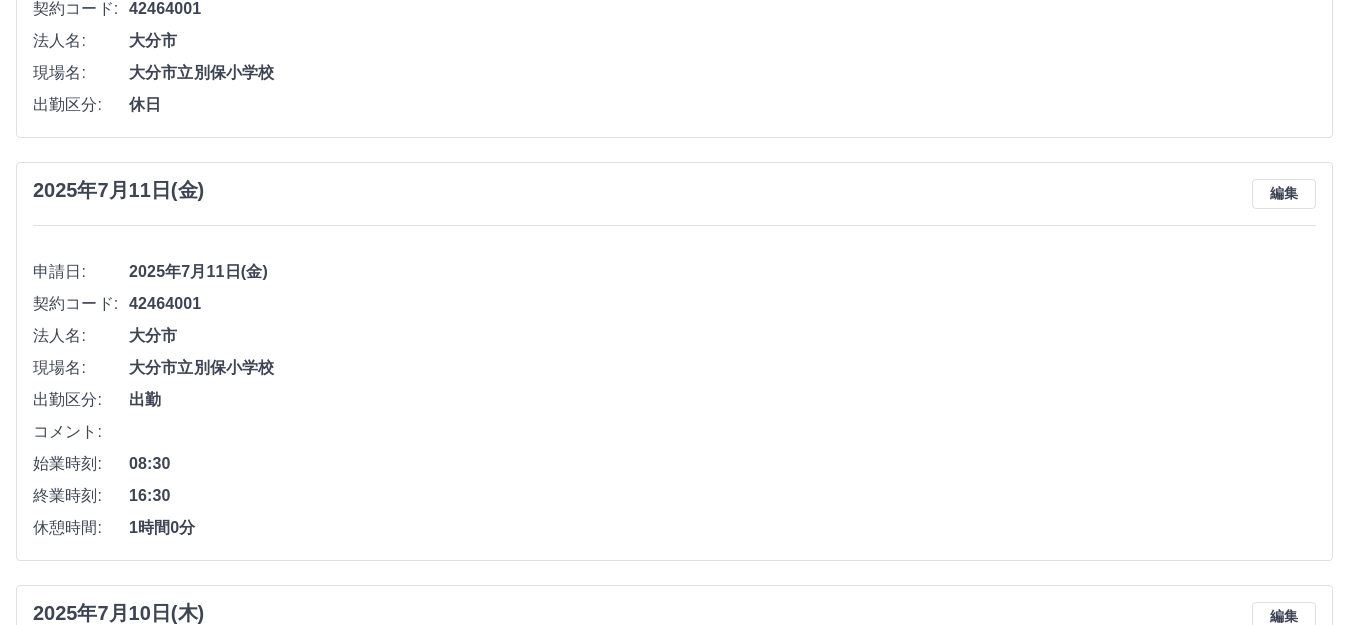 scroll, scrollTop: 100, scrollLeft: 0, axis: vertical 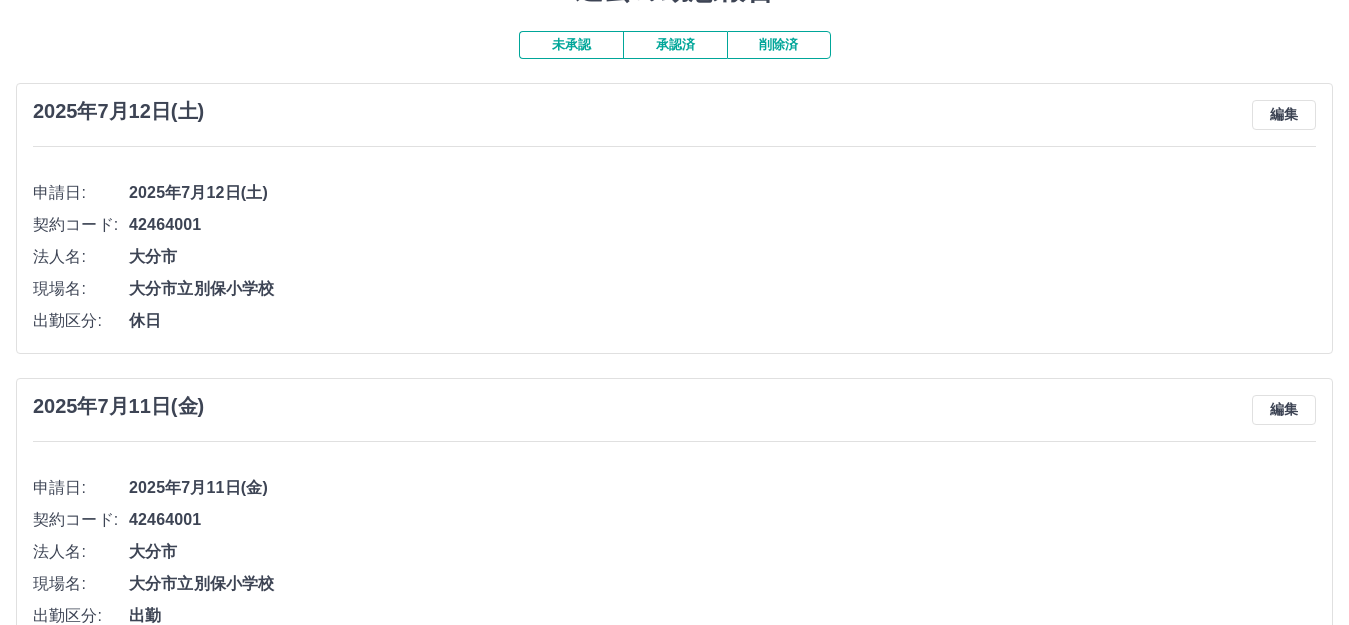 click on "未承認" at bounding box center (571, 45) 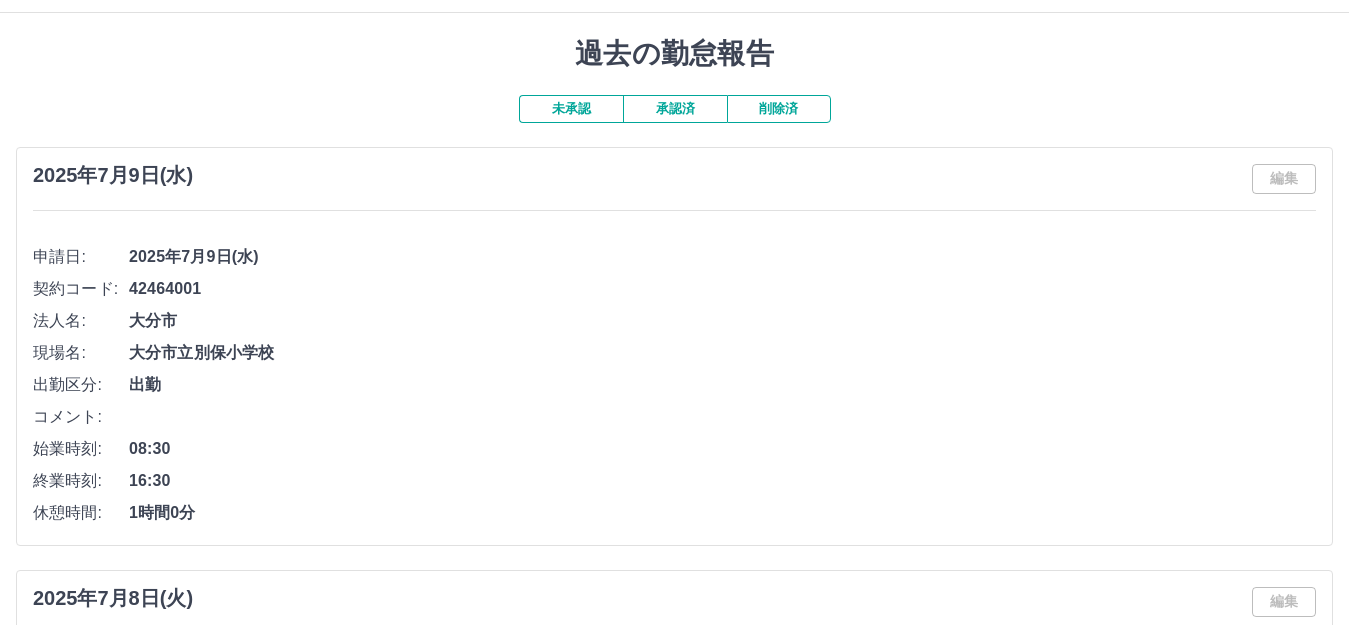 scroll, scrollTop: 0, scrollLeft: 0, axis: both 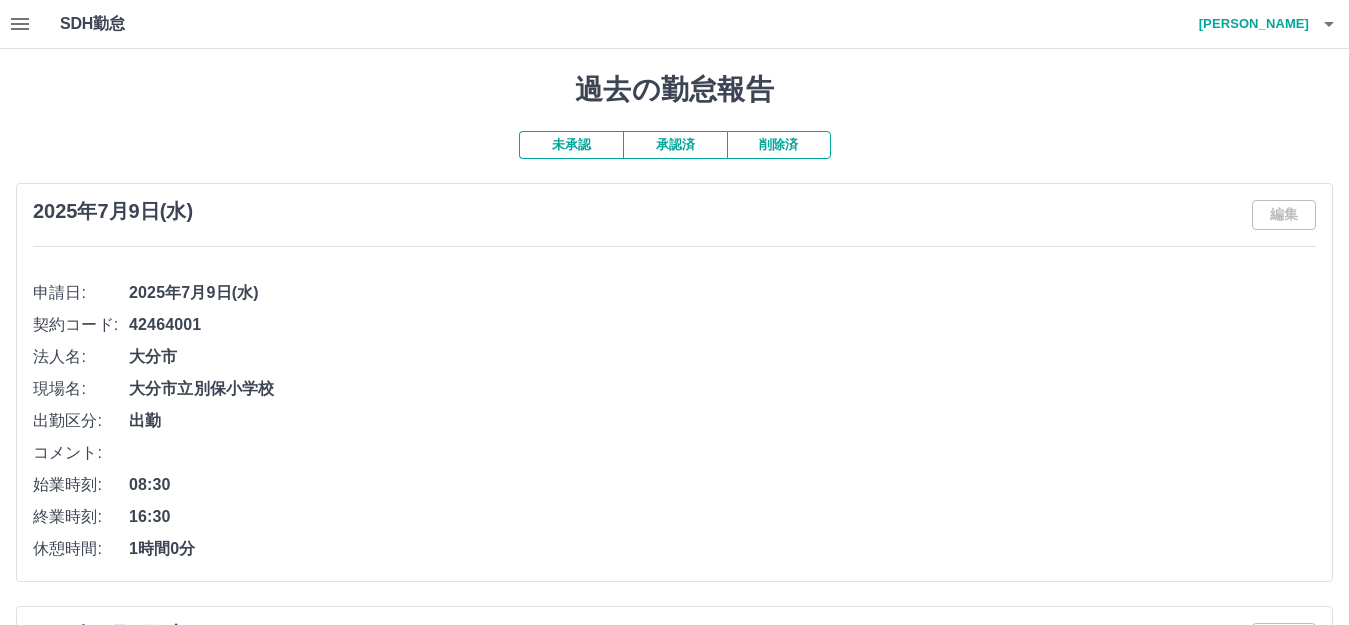 click on "未承認" at bounding box center (571, 145) 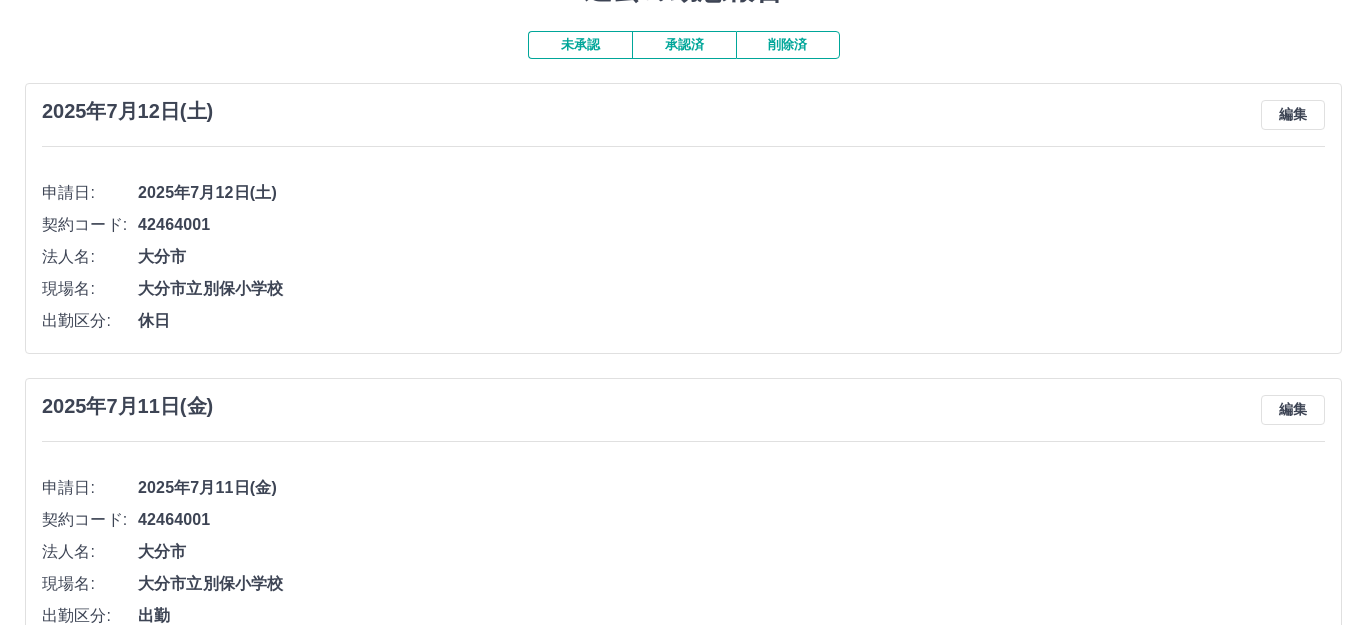 scroll, scrollTop: 0, scrollLeft: 0, axis: both 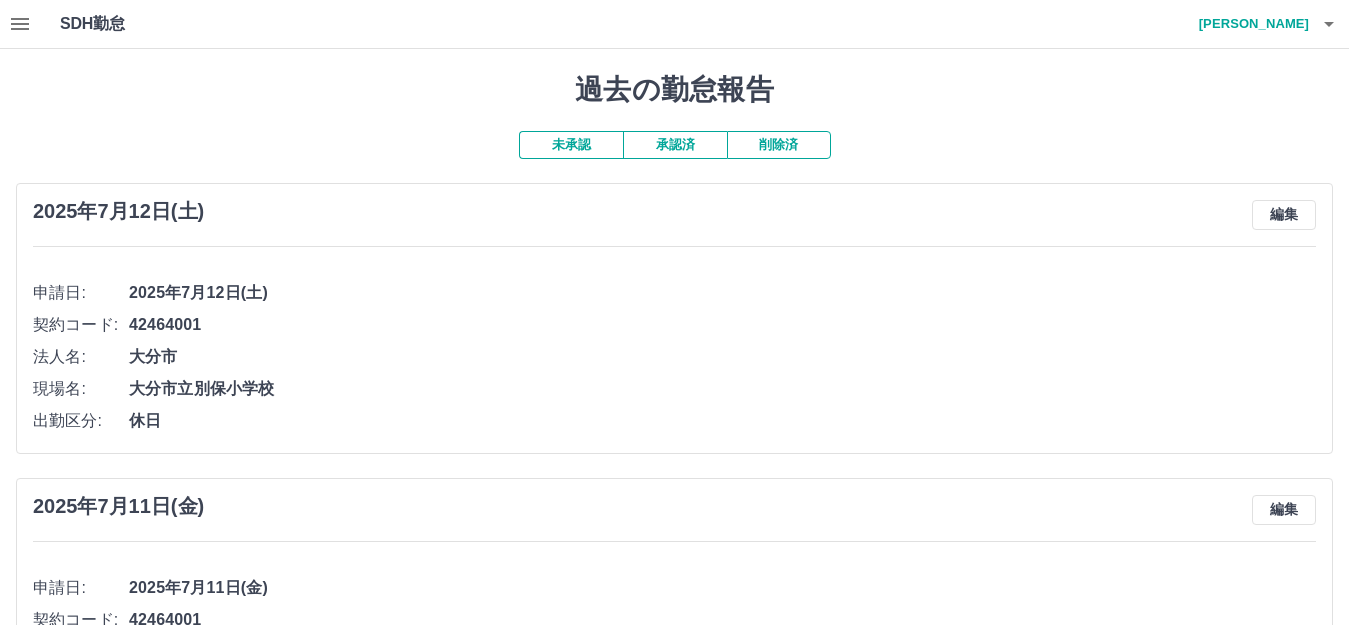 click on "西岡　佳子" at bounding box center (1249, 24) 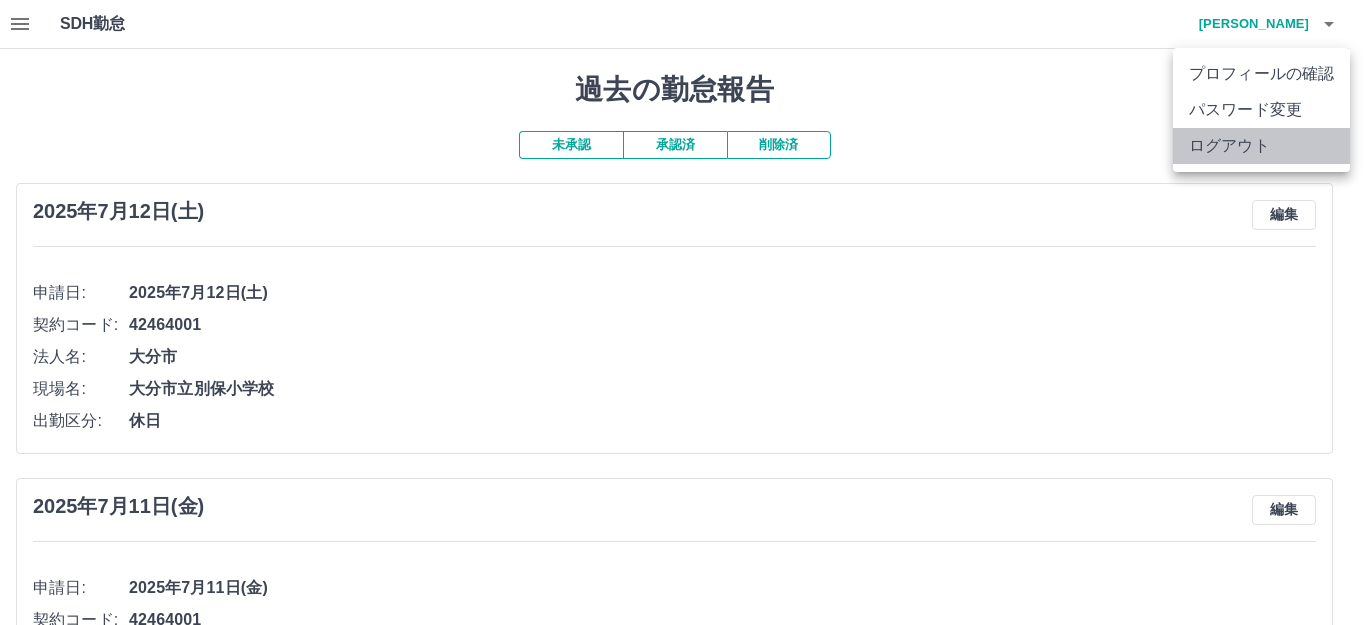 click on "ログアウト" at bounding box center [1261, 146] 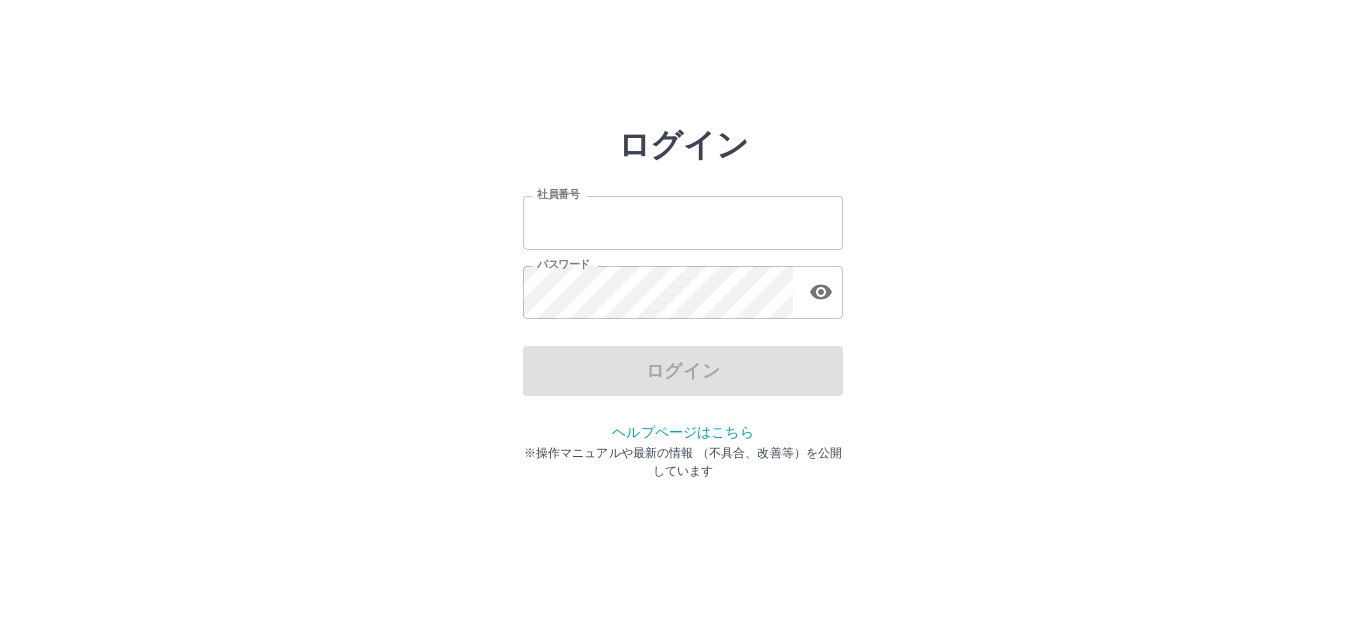 scroll, scrollTop: 0, scrollLeft: 0, axis: both 